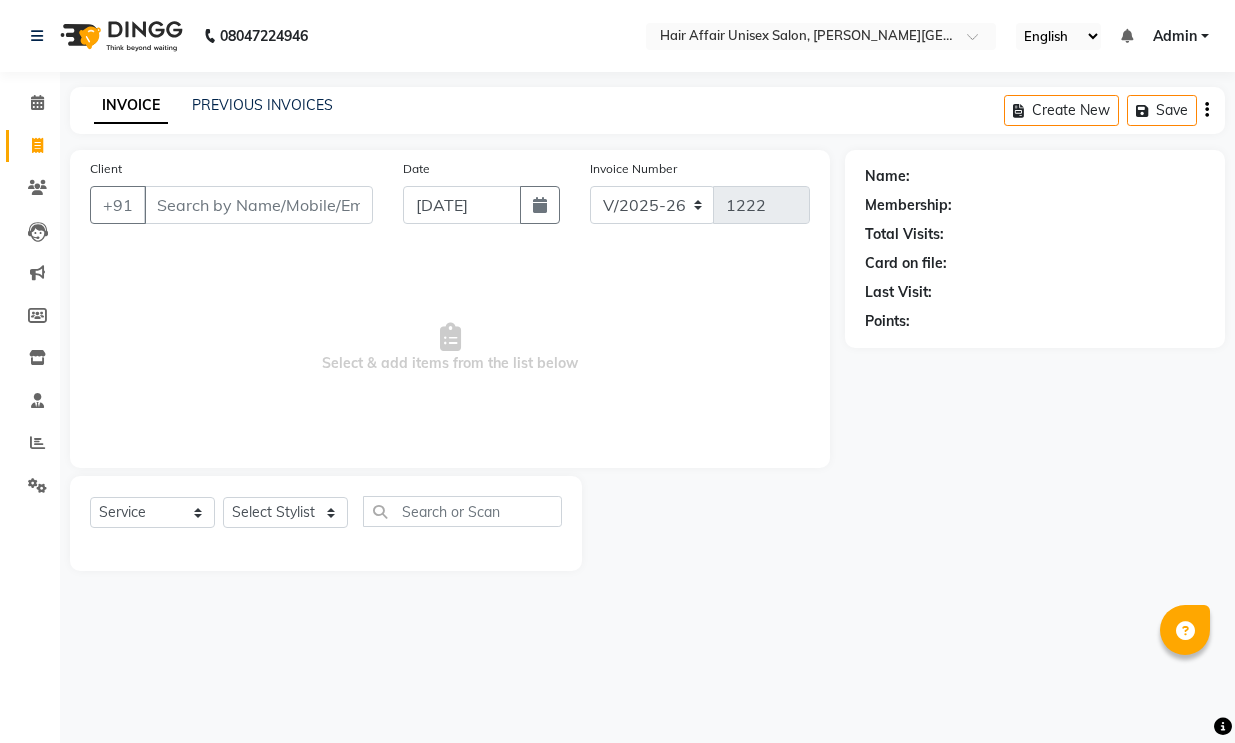 select on "6225" 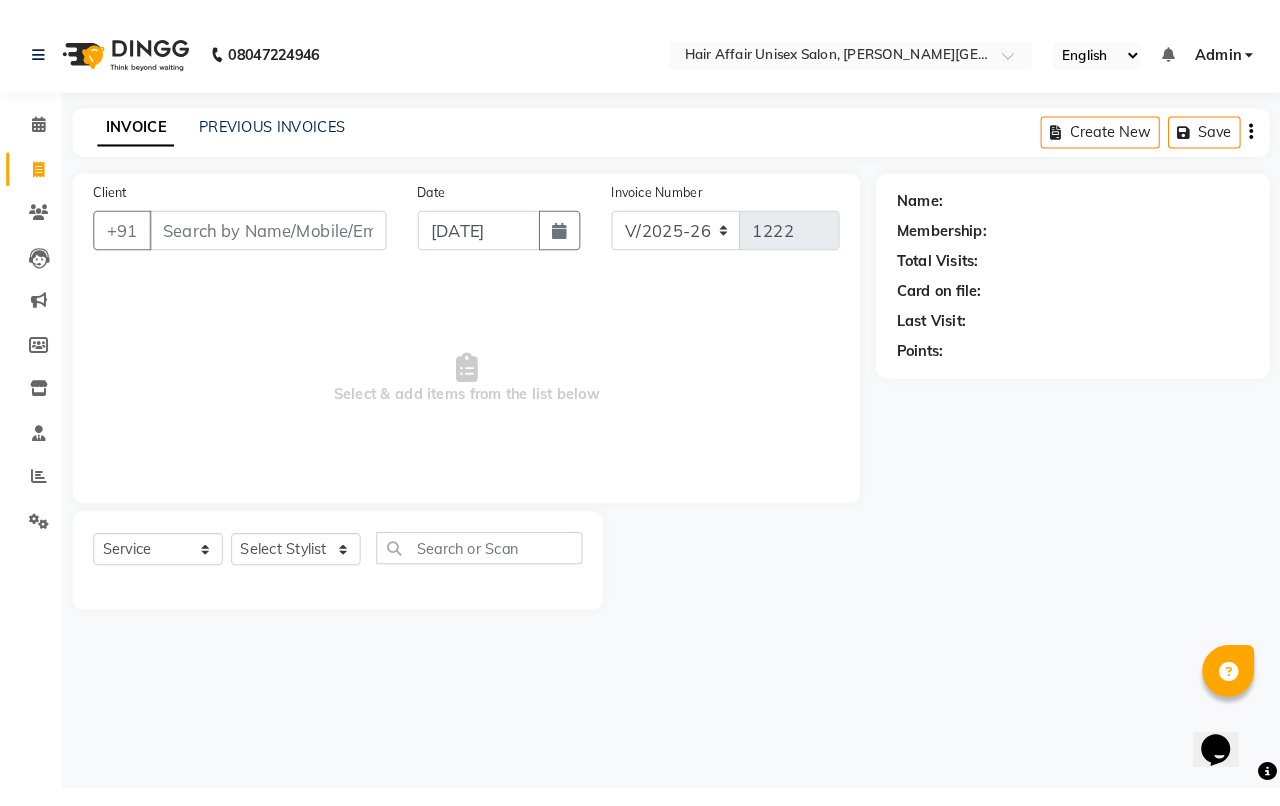 scroll, scrollTop: 0, scrollLeft: 0, axis: both 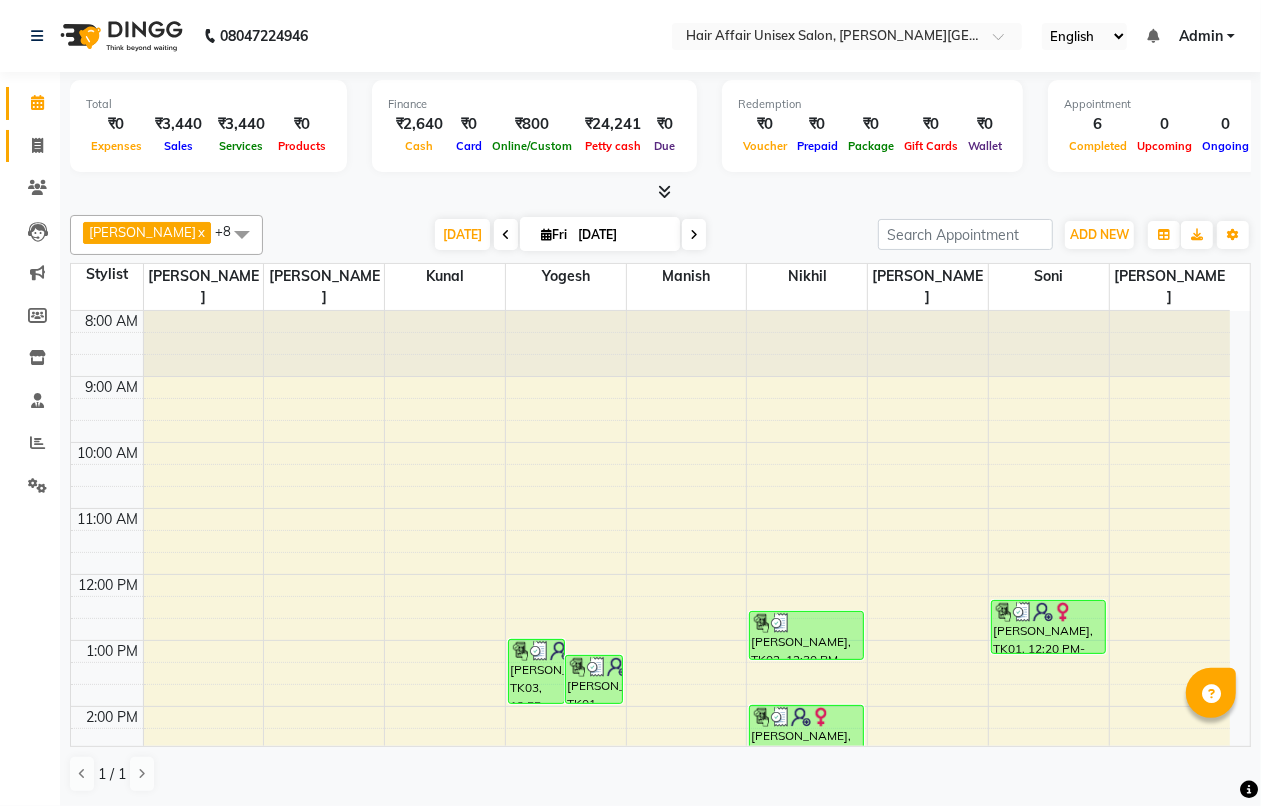 click 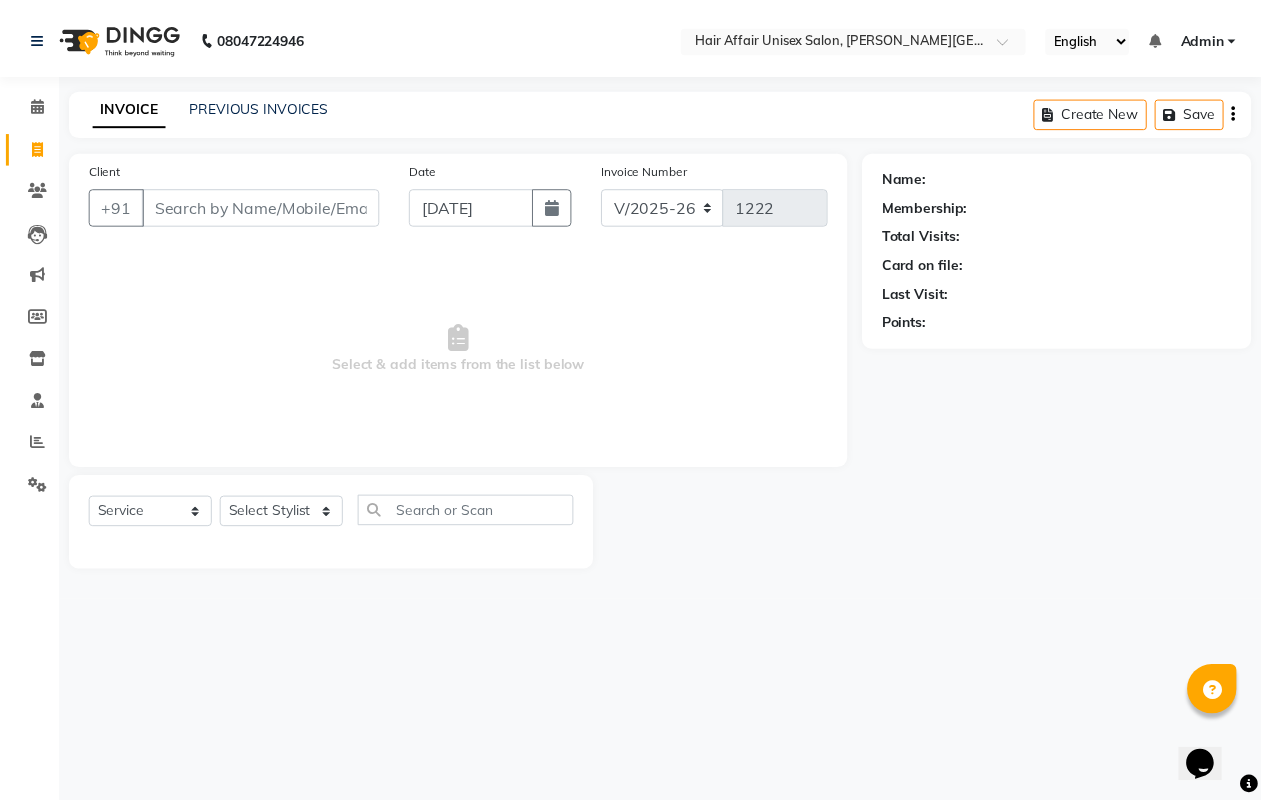 scroll, scrollTop: 0, scrollLeft: 0, axis: both 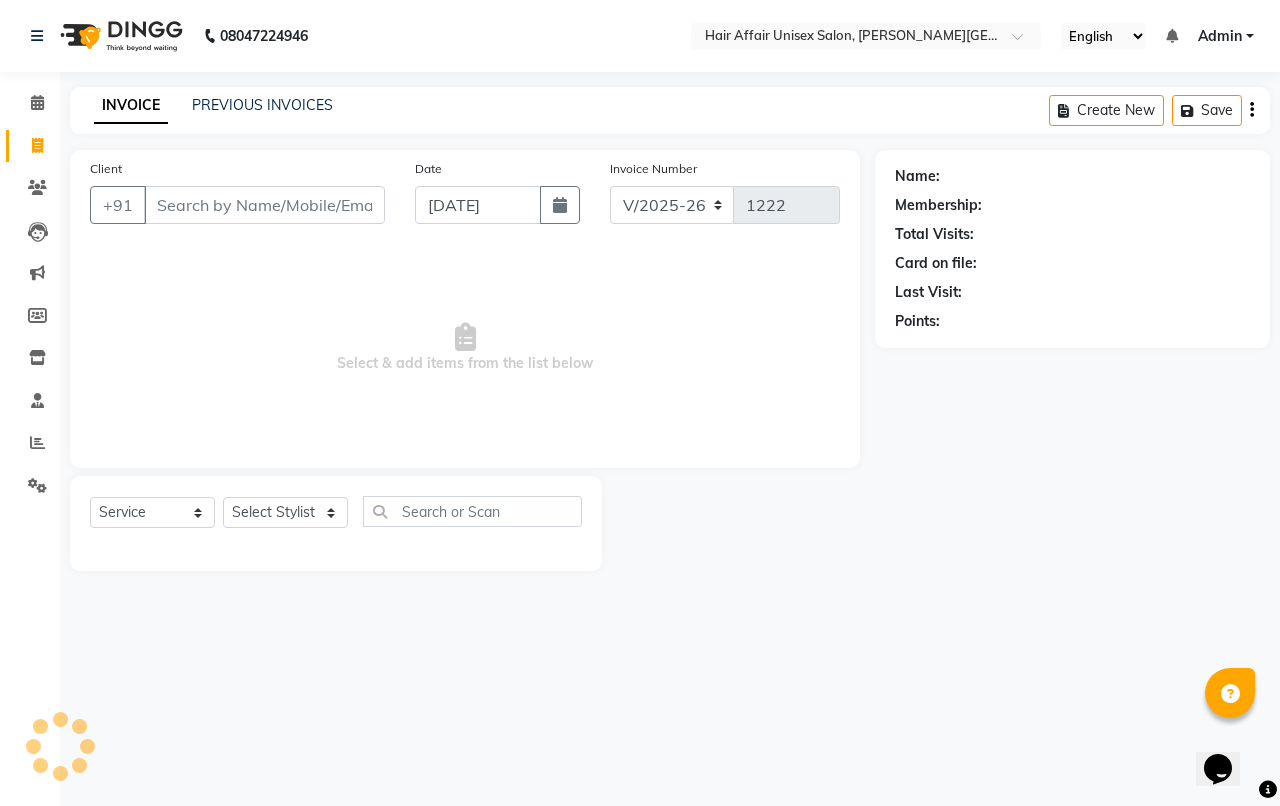 click on "Client" at bounding box center [264, 205] 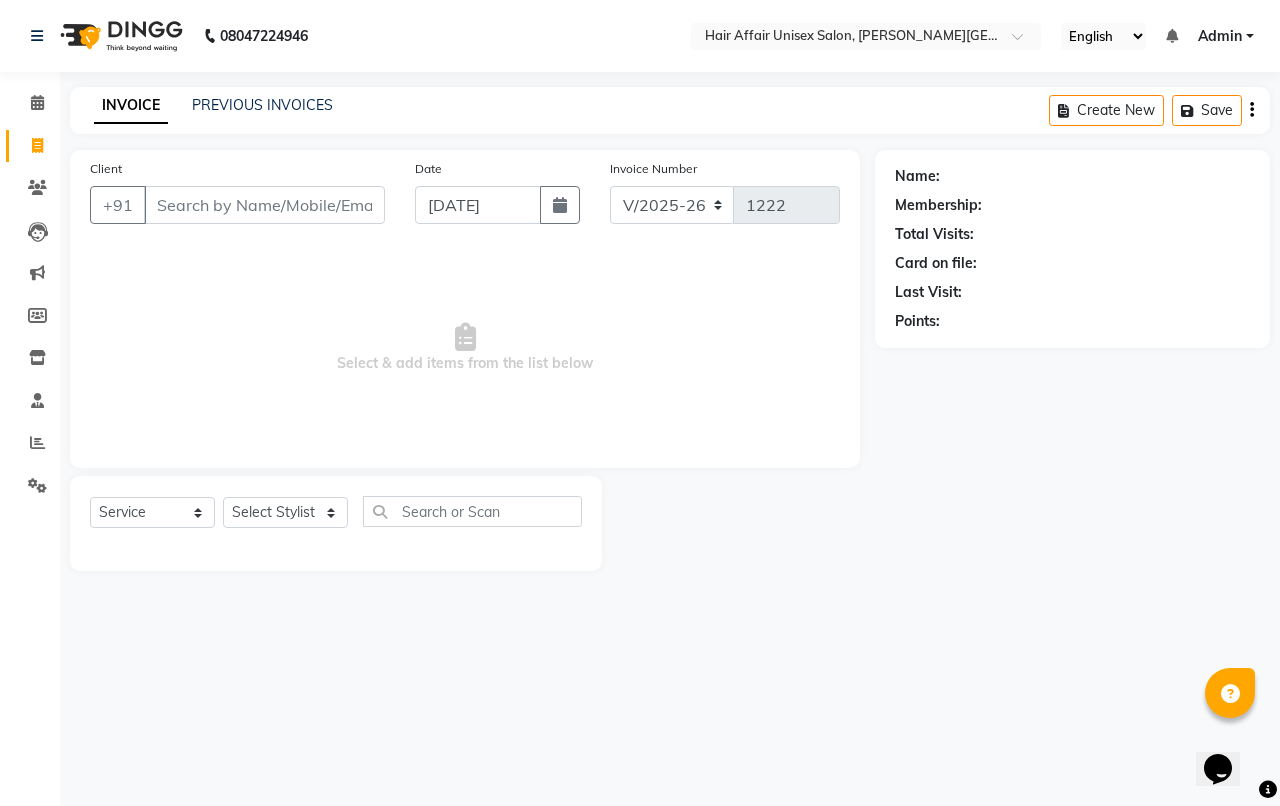 click on "Select  Service  Product  Membership  Package Voucher Prepaid Gift Card  Select Stylist [PERSON_NAME] kajal Kunal Manish [PERSON_NAME] [PERSON_NAME] [PERSON_NAME]" 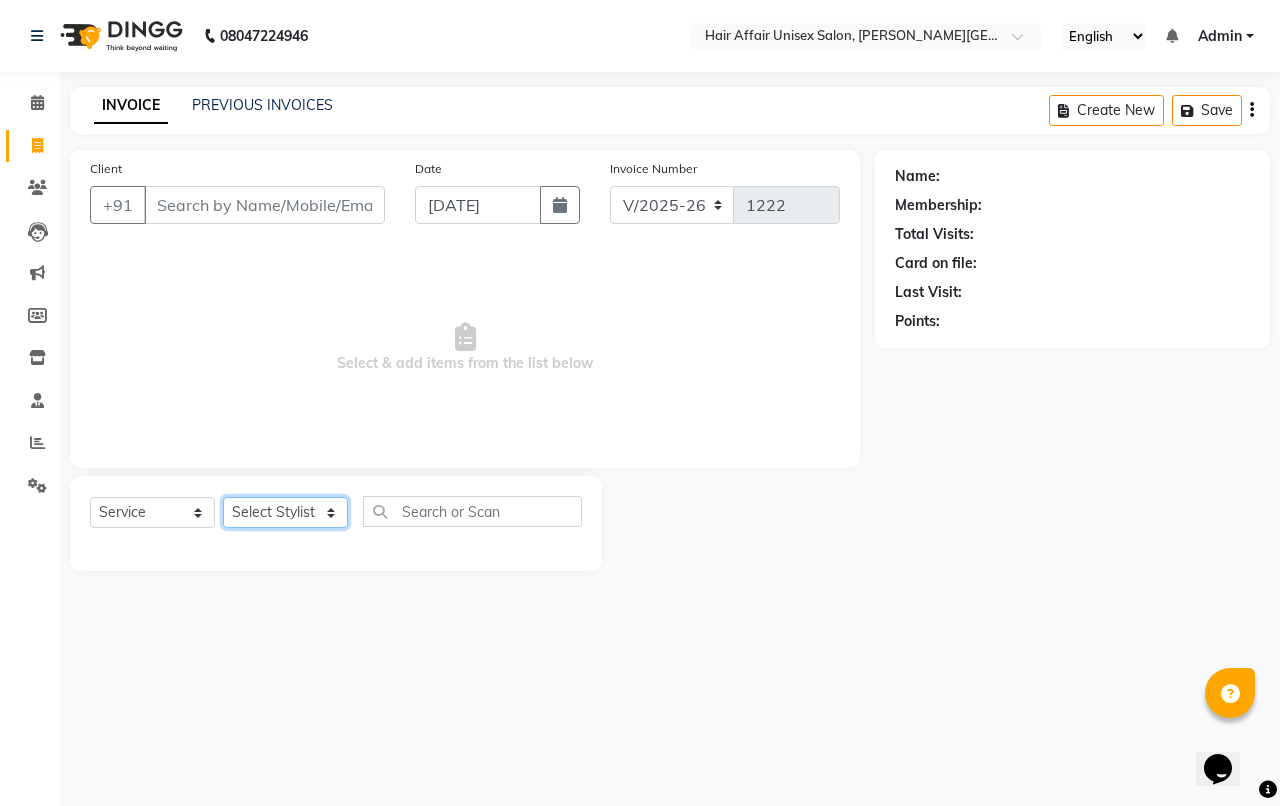 click on "Select Stylist [PERSON_NAME] kajal Kunal [PERSON_NAME] [PERSON_NAME] [PERSON_NAME] [PERSON_NAME]" 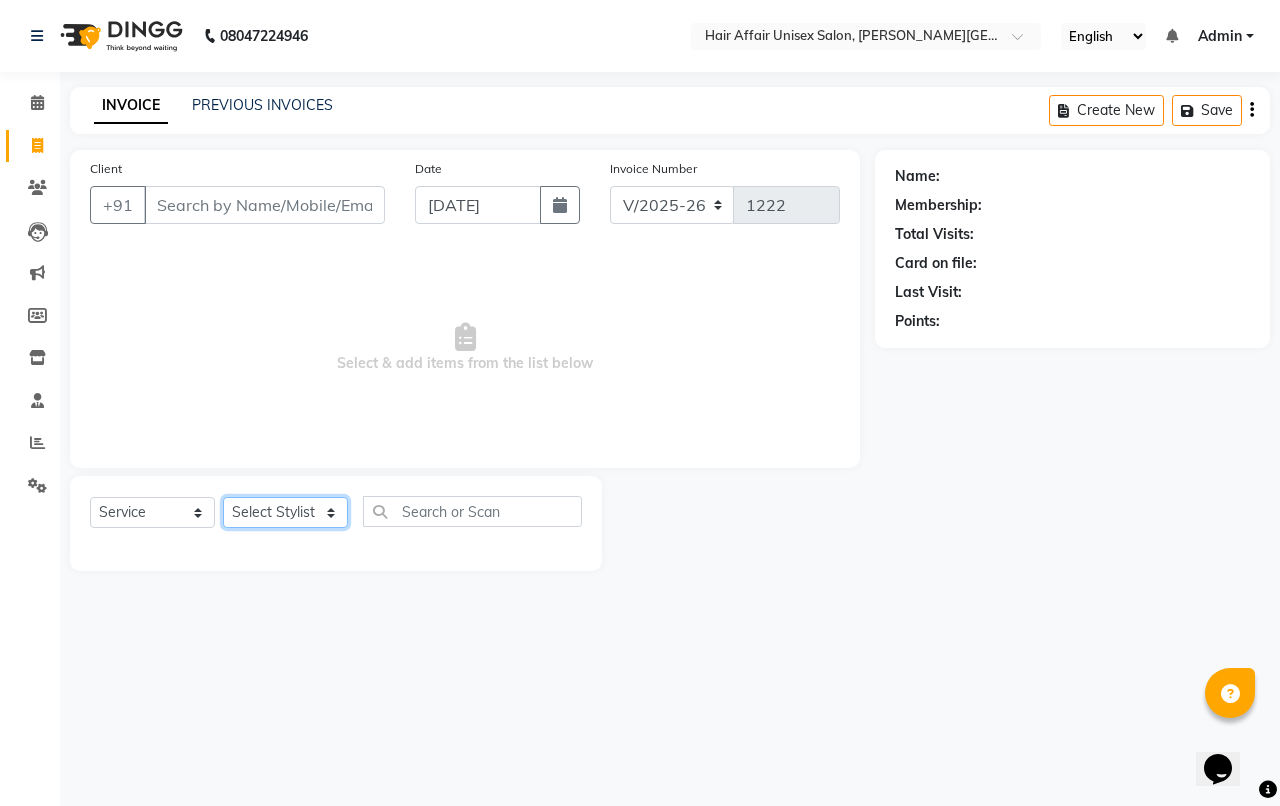 select on "66024" 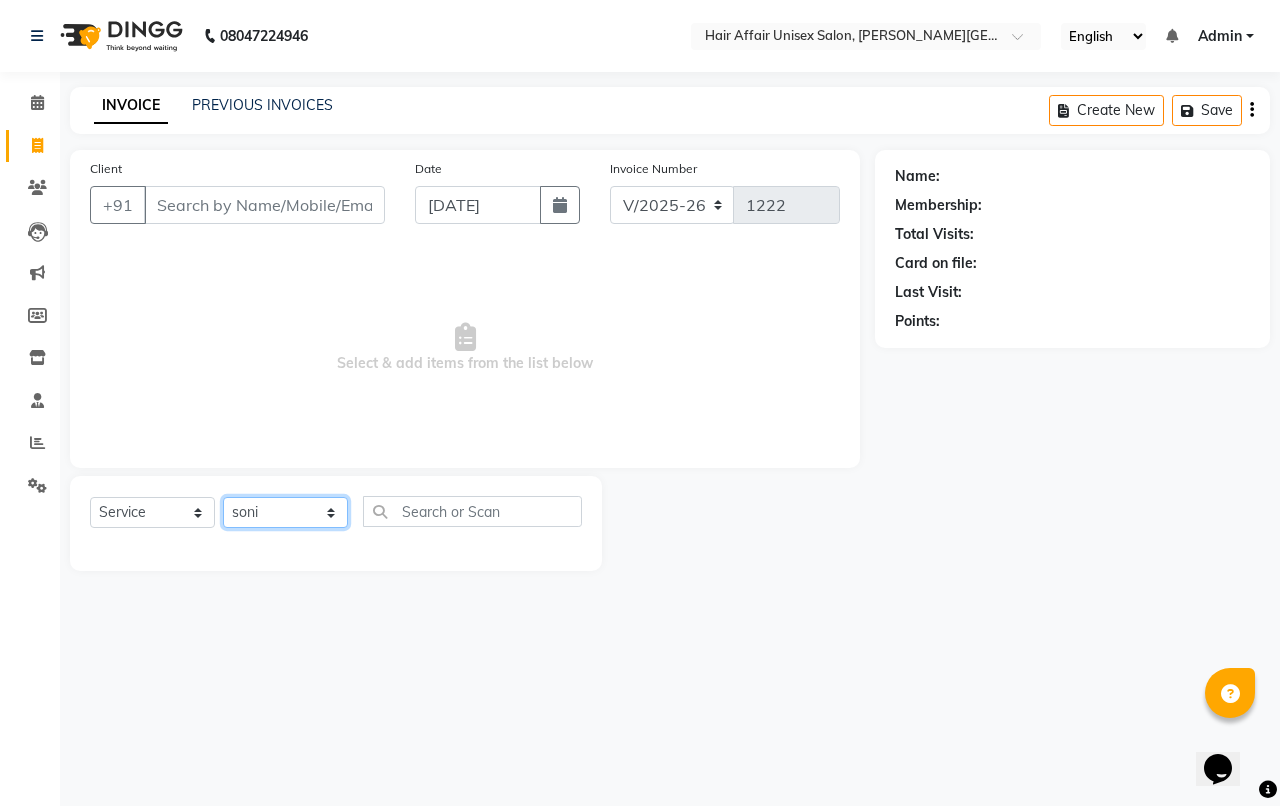 click on "Select Stylist [PERSON_NAME] kajal Kunal [PERSON_NAME] [PERSON_NAME] [PERSON_NAME] [PERSON_NAME]" 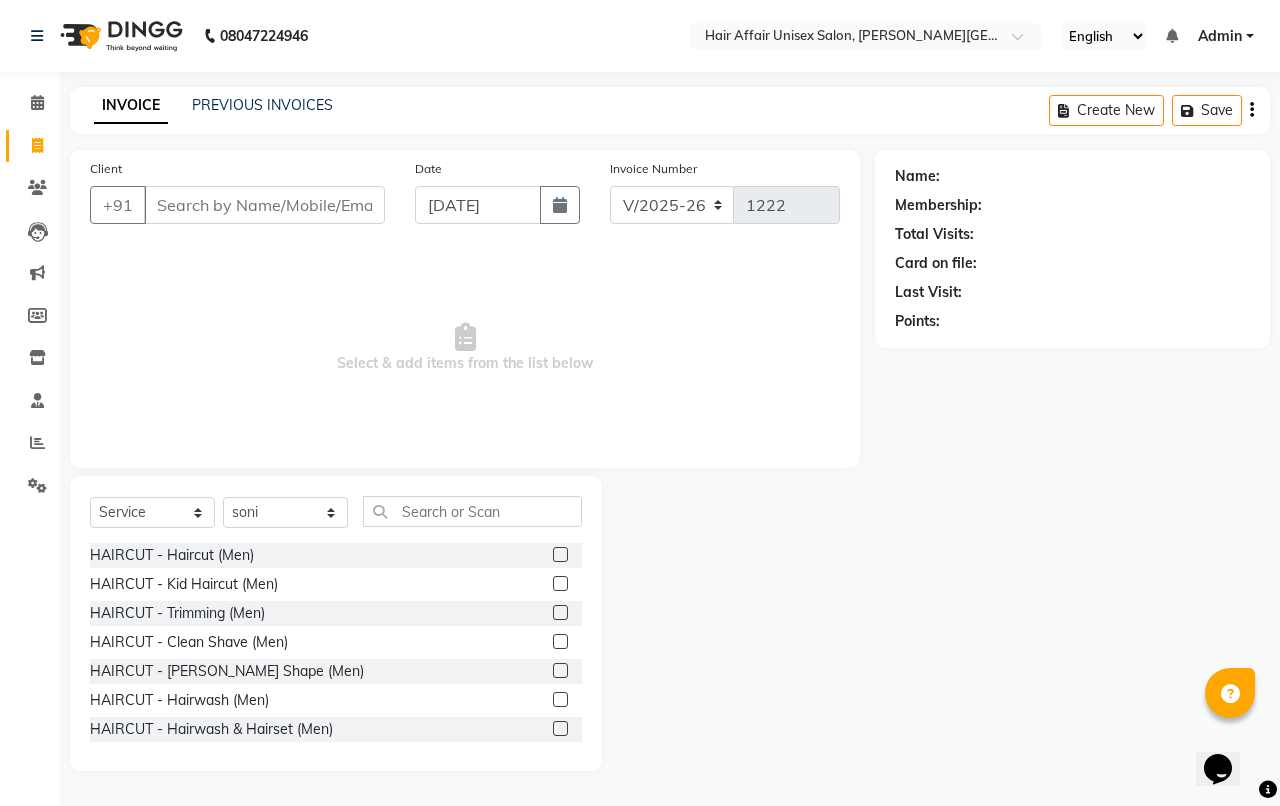 click on "Select  Service  Product  Membership  Package Voucher Prepaid Gift Card  Select Stylist [PERSON_NAME] kajal Kunal Manish [PERSON_NAME] [PERSON_NAME] [PERSON_NAME]  HAIRCUT - Haircut  (Men)  HAIRCUT - Kid Haircut  (Men)  HAIRCUT - Trimming  (Men)  HAIRCUT - Clean Shave  (Men)  HAIRCUT - [PERSON_NAME] Shape  (Men)  HAIRCUT - Hairwash  (Men)  HAIRCUT - Hairwash & Hairset  (Men)  HAIRCUT - Ironing  (Men)  HAIRCARE - Anti - [MEDICAL_DATA] Spa  HAIRCUT - Haircut ([DEMOGRAPHIC_DATA])  Colouring - Matrix  (Men)  Colouring - Matrix Amonia Free  (Men)  Colouring - Loreal  (Men)  Colouring - Loreal Amonia free  (Men)  Colouring - Schwarzkpf  (Men)  Colouring - Schwarzkpf Amonia free  (Men)  Colouring - [MEDICAL_DATA]  (Men)  Colouring - Mustache Colour  (Men)  Colouring - [PERSON_NAME] colour matrix  (Men)  Colouring - [PERSON_NAME] colour Loreal  (Men)  Colouring - [PERSON_NAME] colour Schwarzkpf  (Men)  Highlights - Global Cap  (Men)  Highlights - Global Highlights  (Men)  Highlights - Shoepolish Technique  (Men)  Texture - Smoothnig  (Men)  Texture - Straightnig  (Men)" 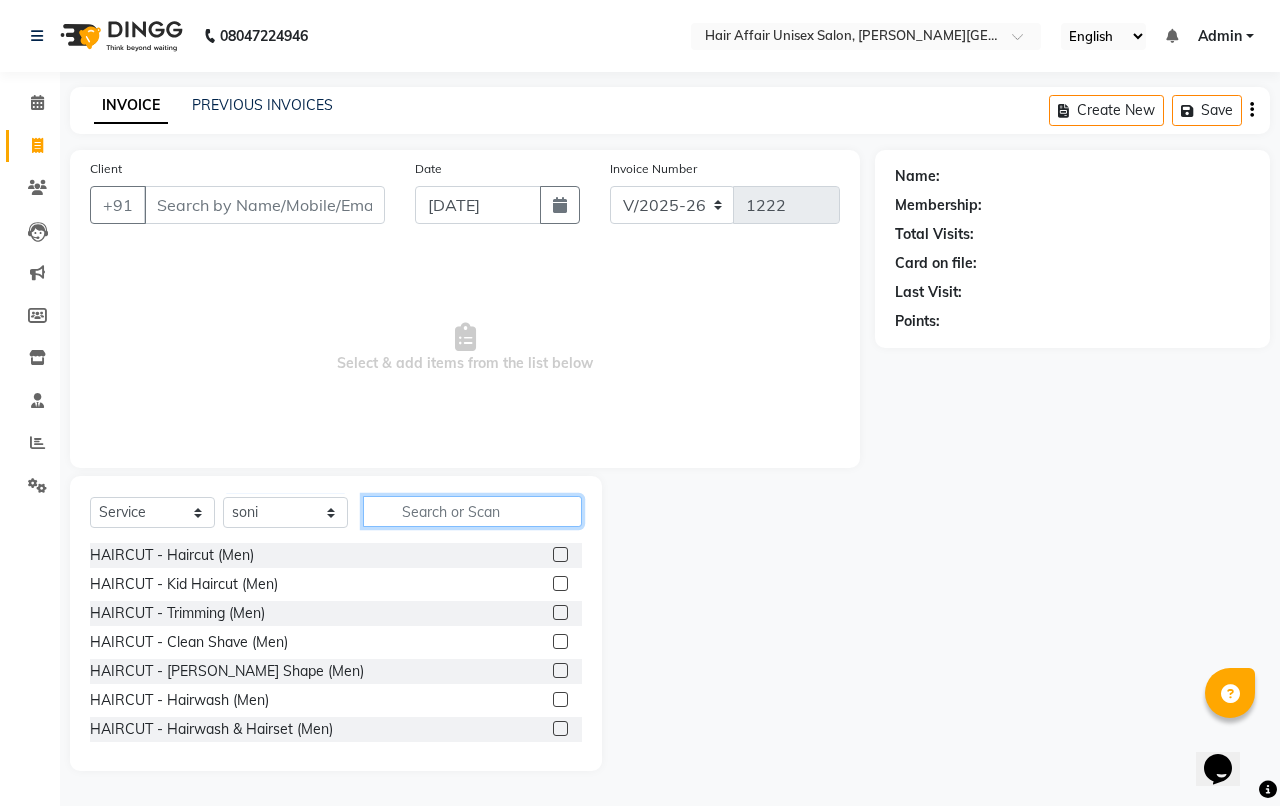 click 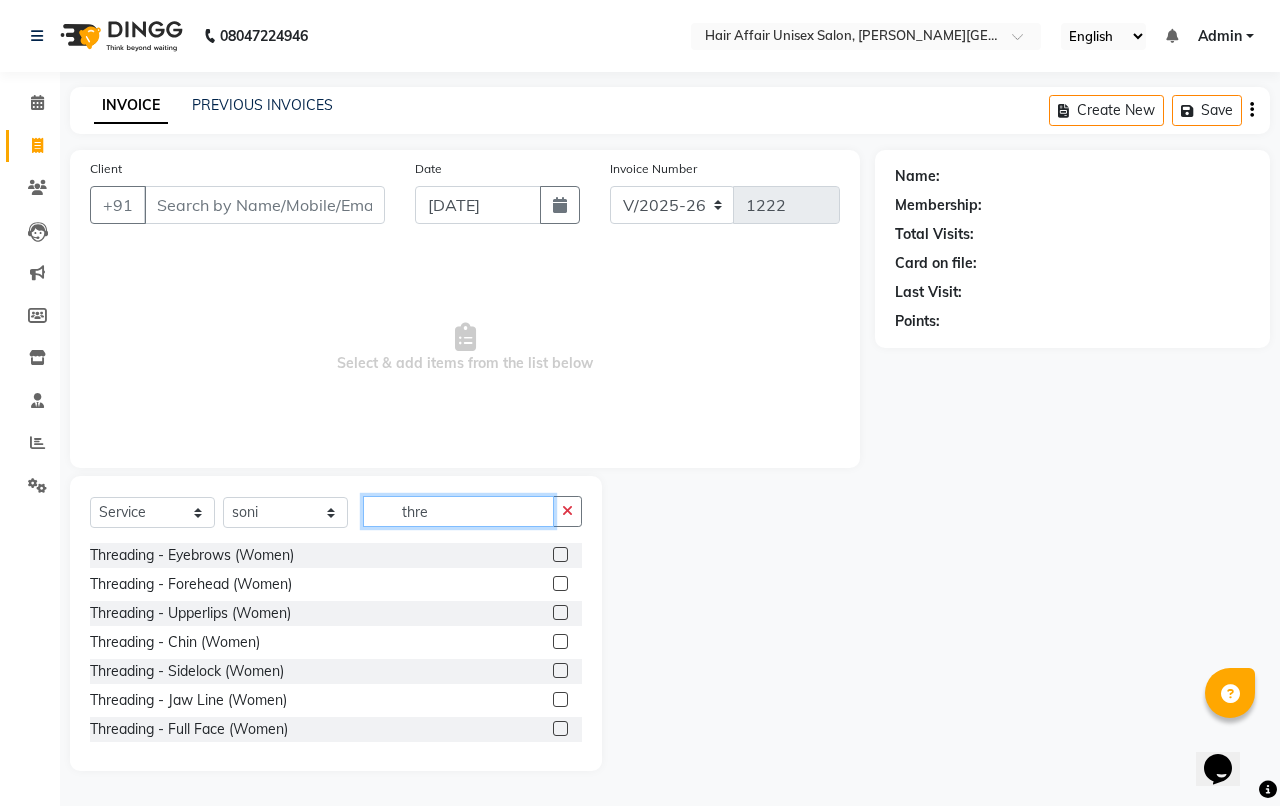 type on "thre" 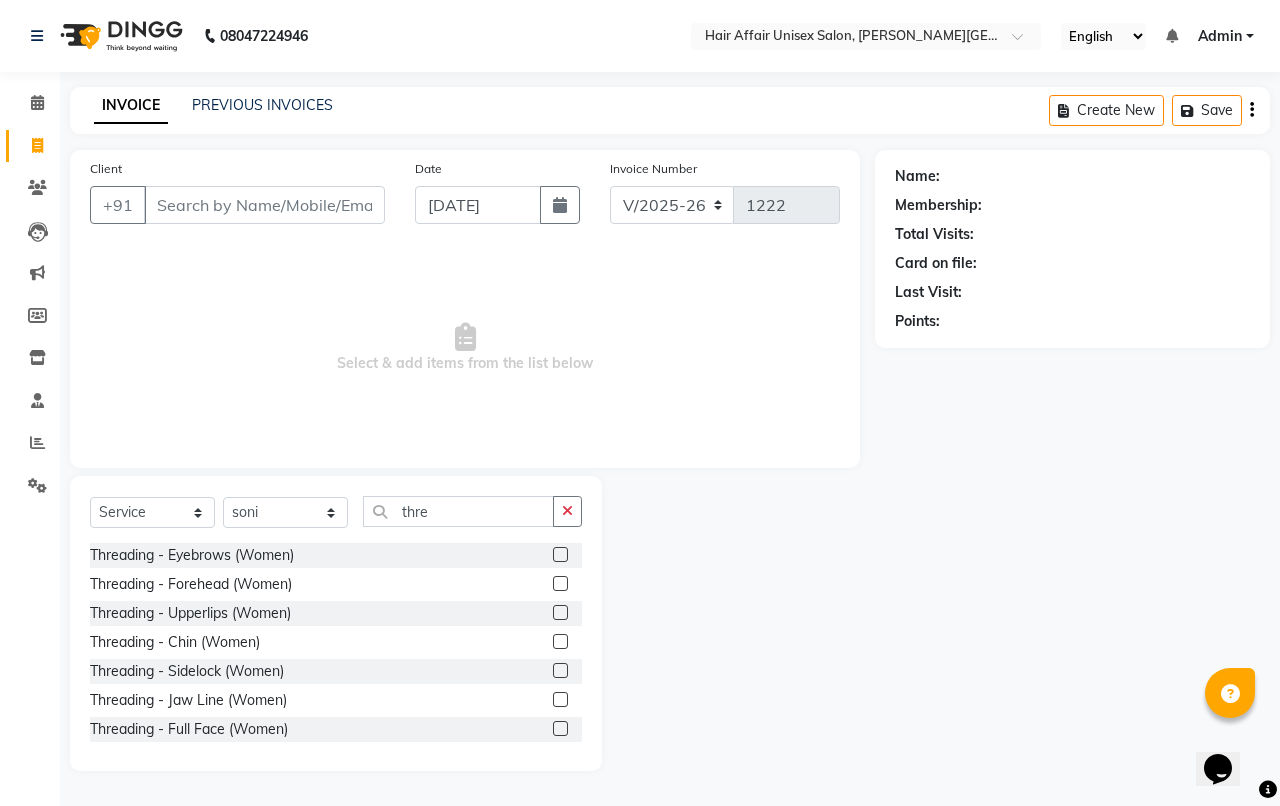 click 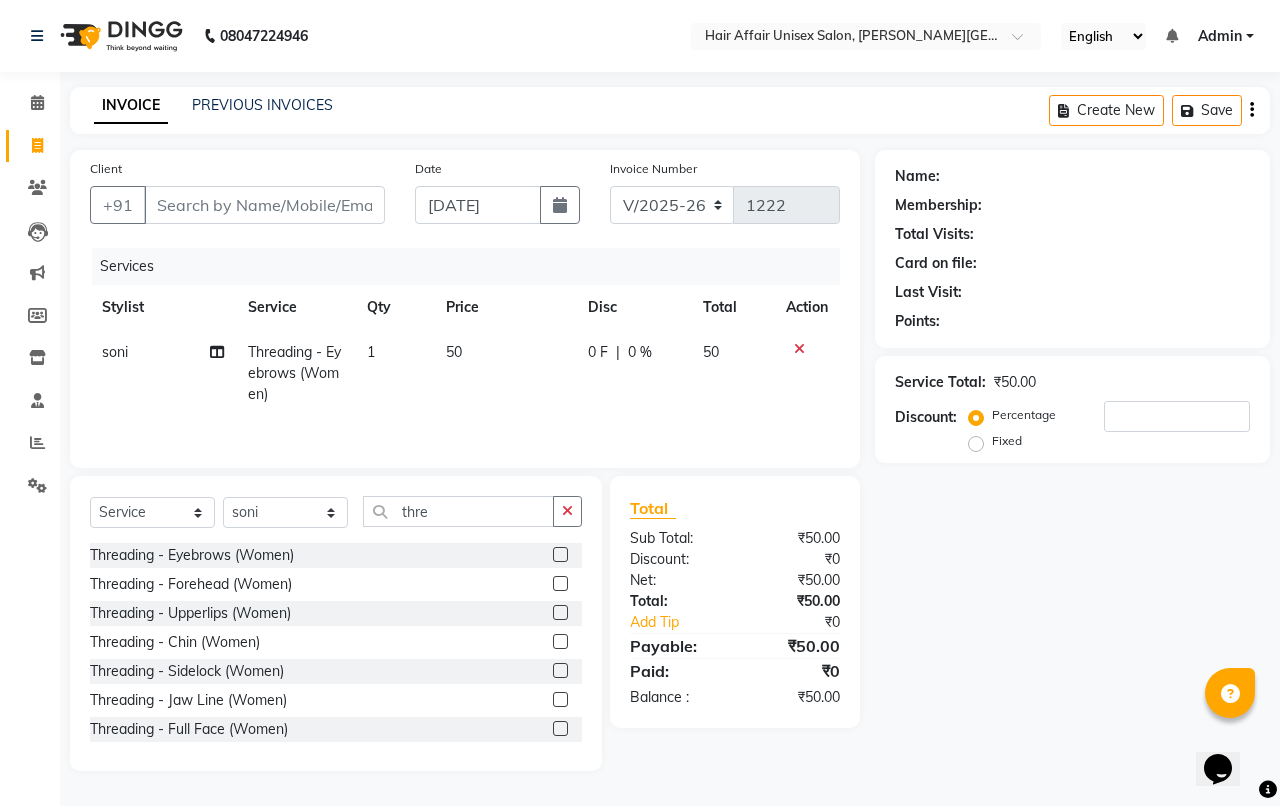 checkbox on "false" 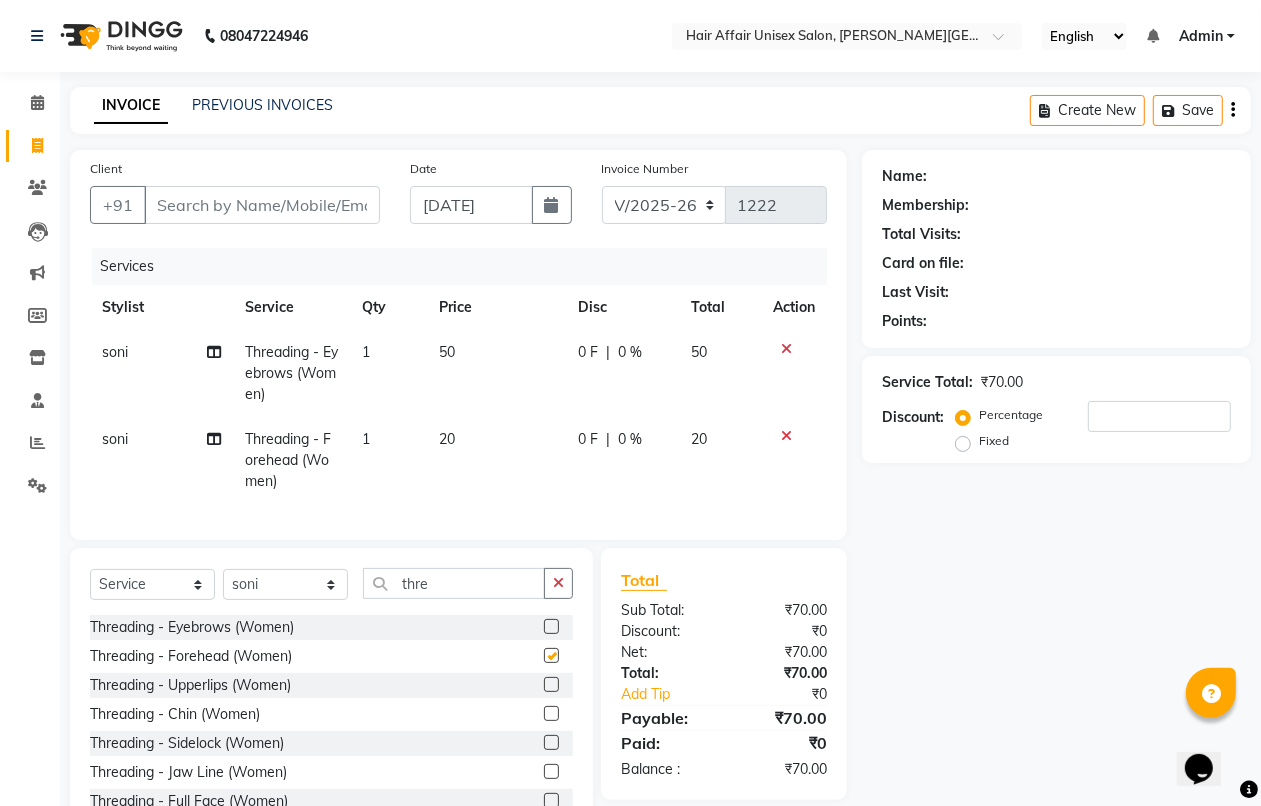 checkbox on "false" 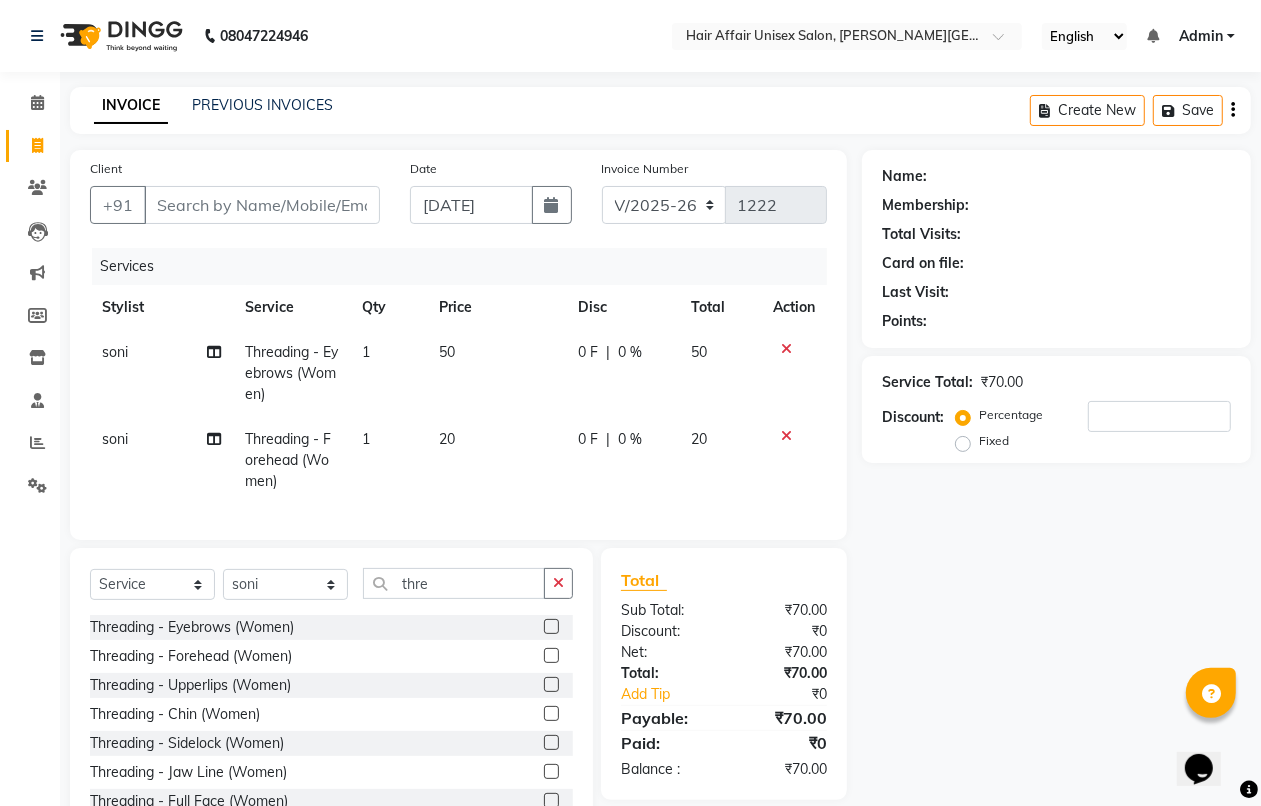 click 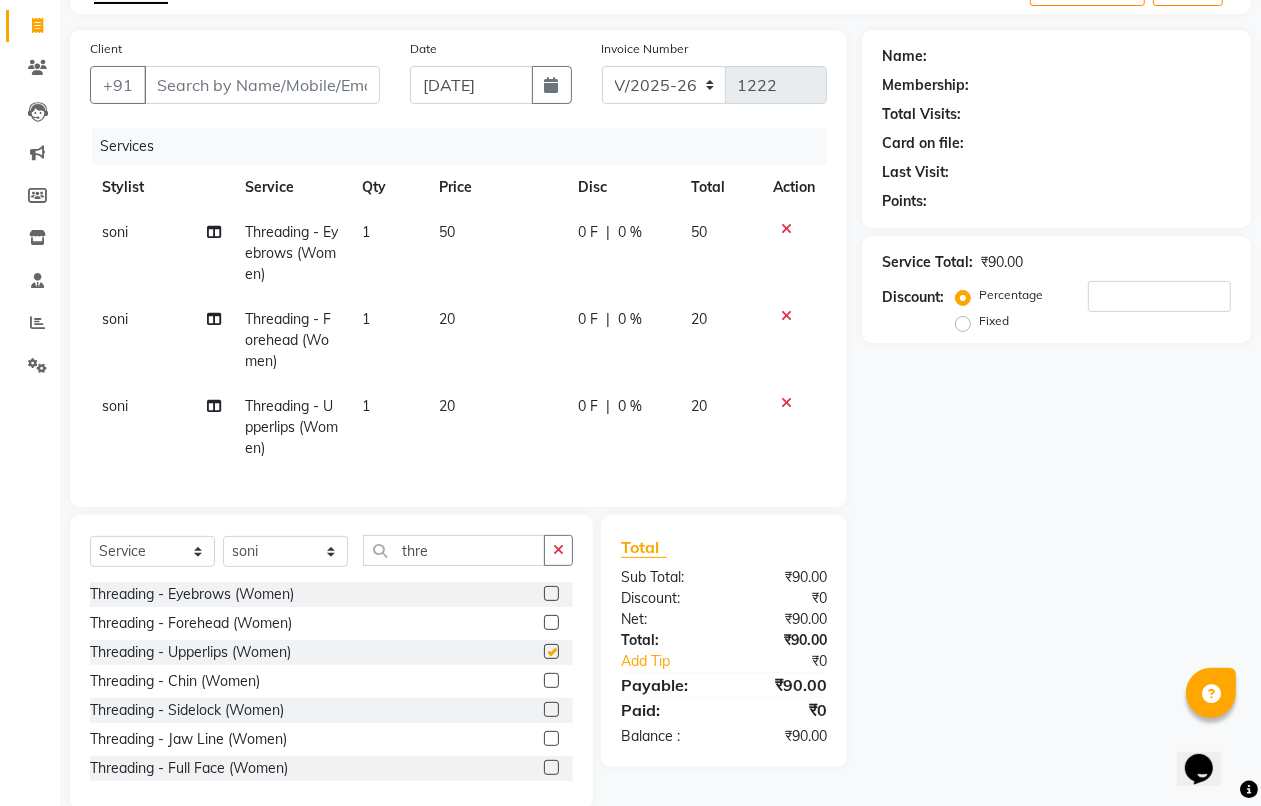 checkbox on "false" 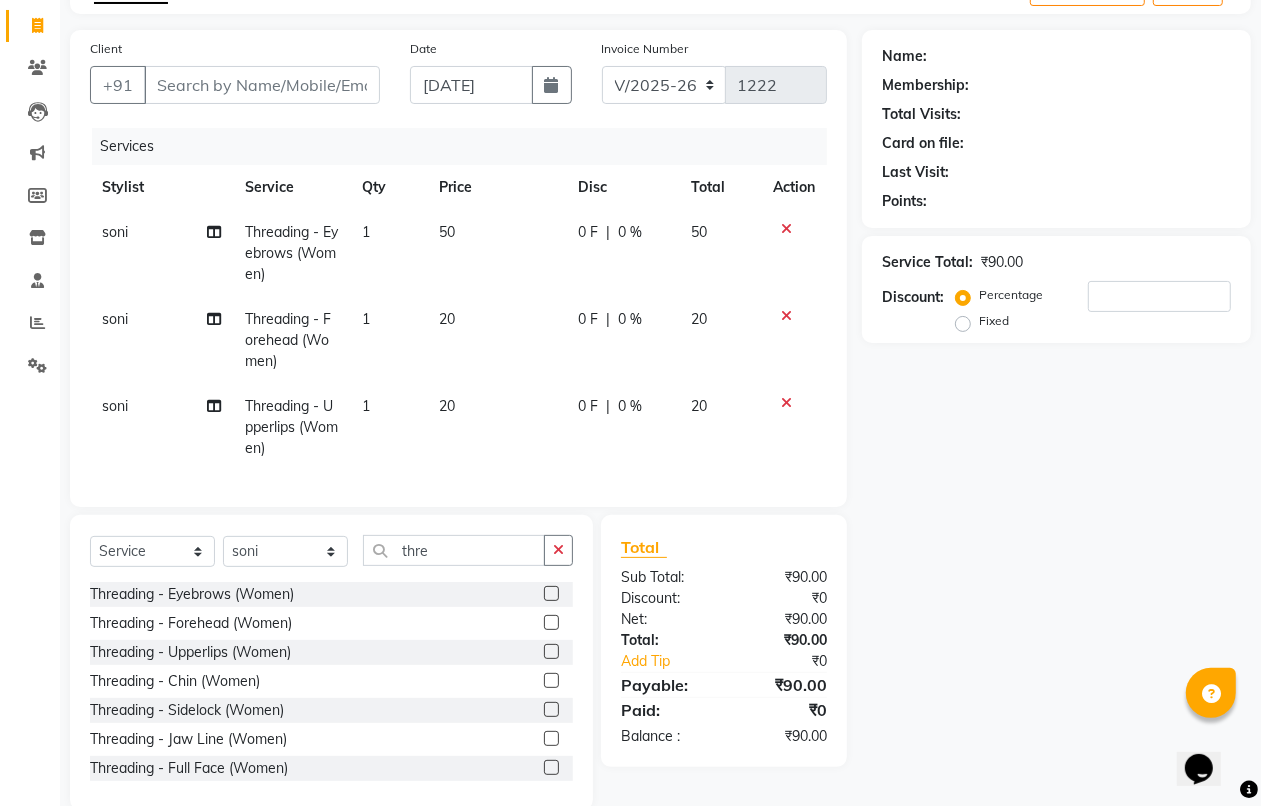 scroll, scrollTop: 172, scrollLeft: 0, axis: vertical 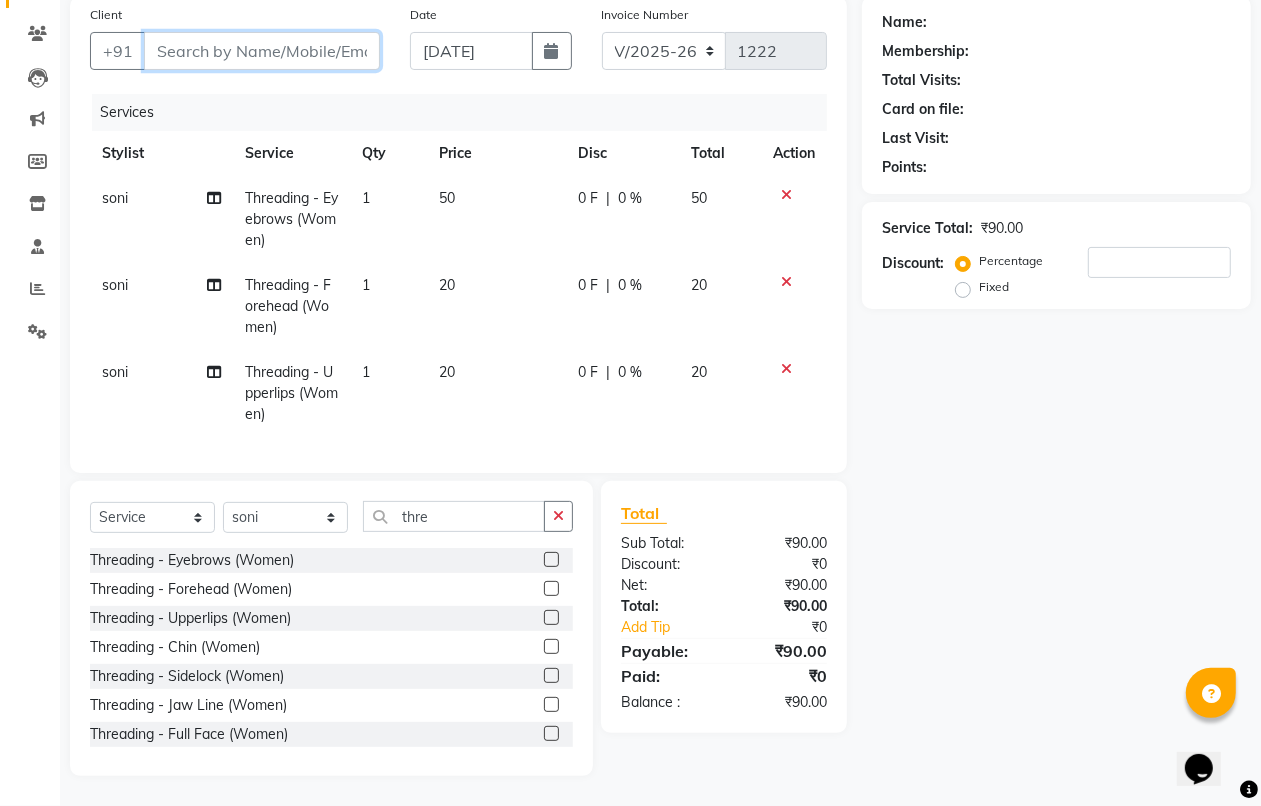 drag, startPoint x: 220, startPoint y: 37, endPoint x: 233, endPoint y: 30, distance: 14.764823 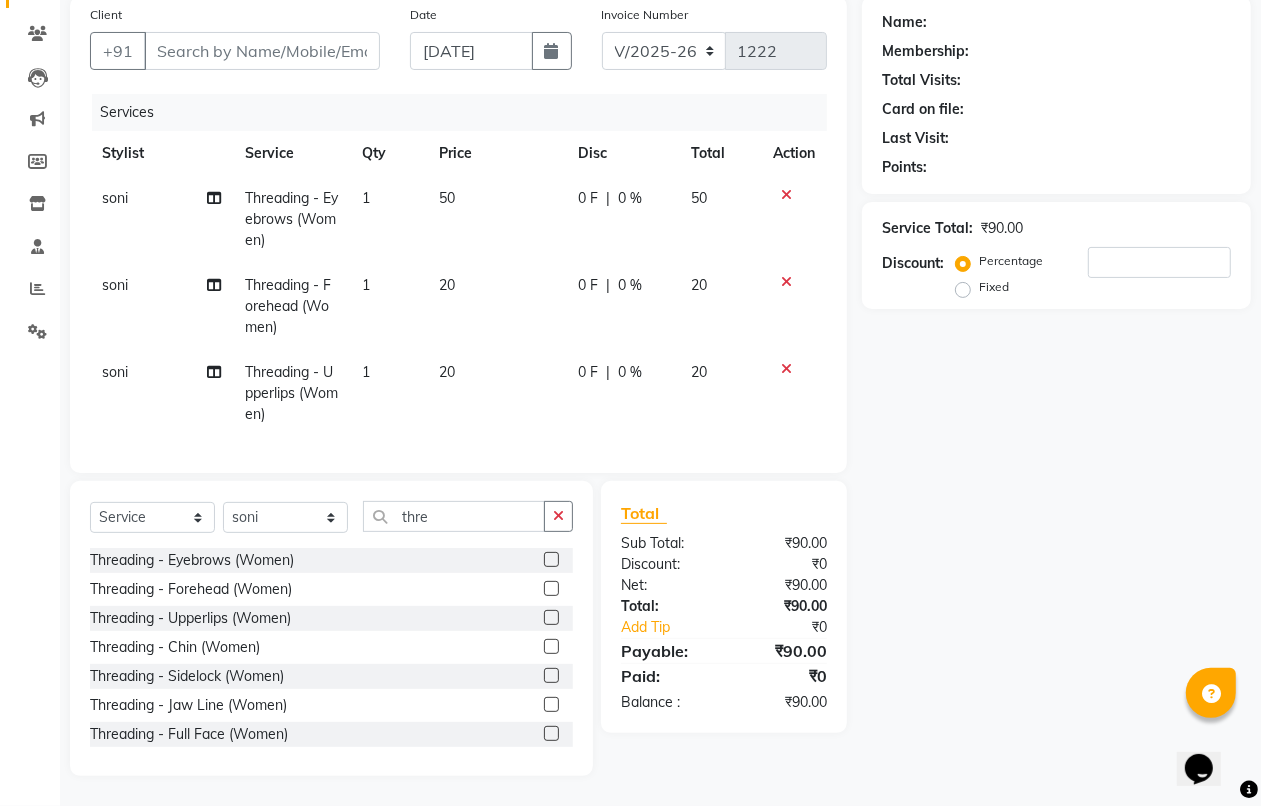 click on "Client +91" 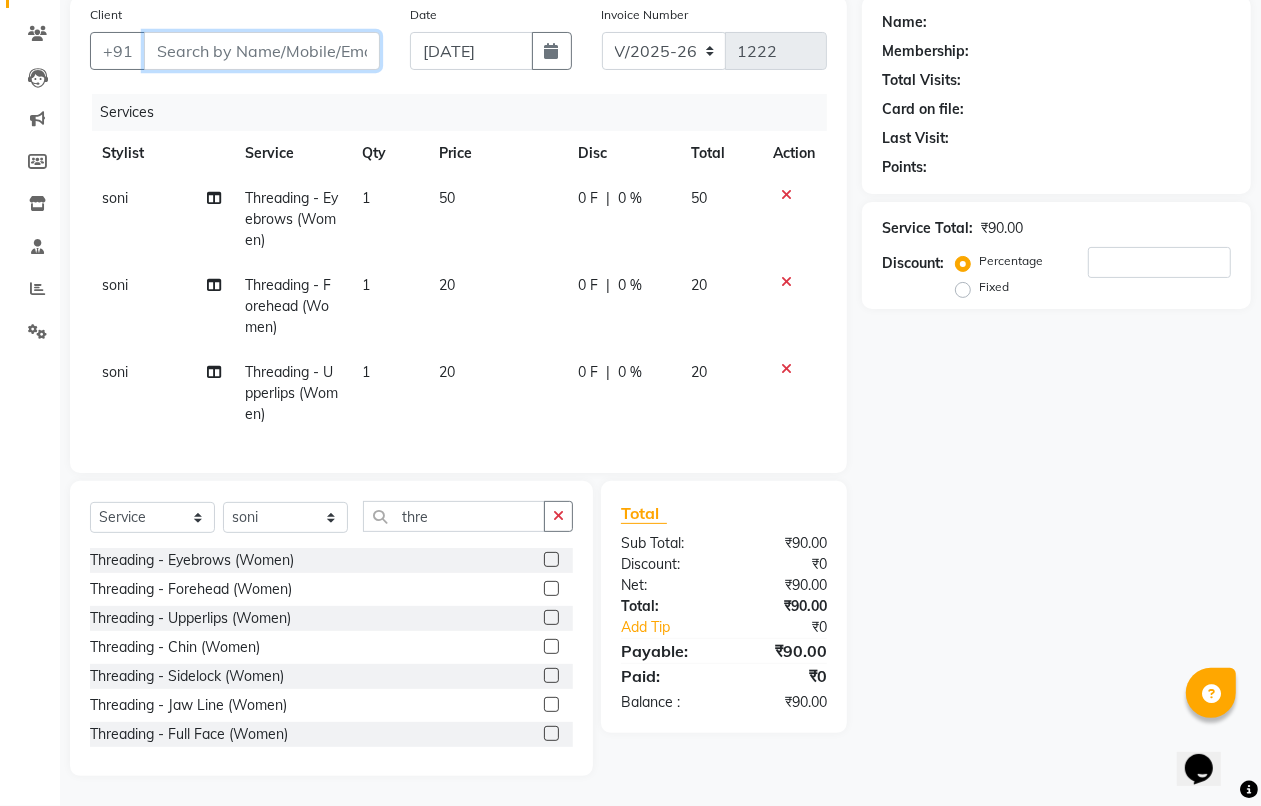 click on "Client" at bounding box center (262, 51) 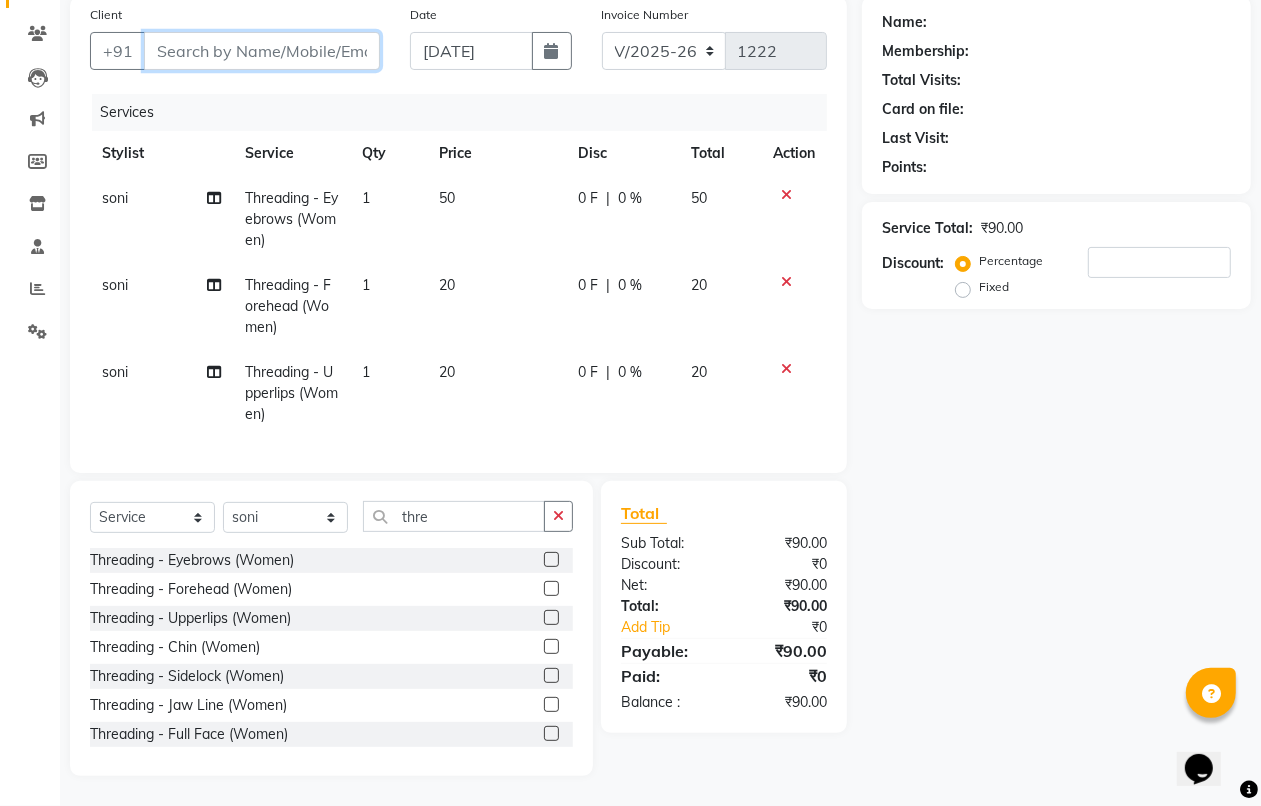 type on "7" 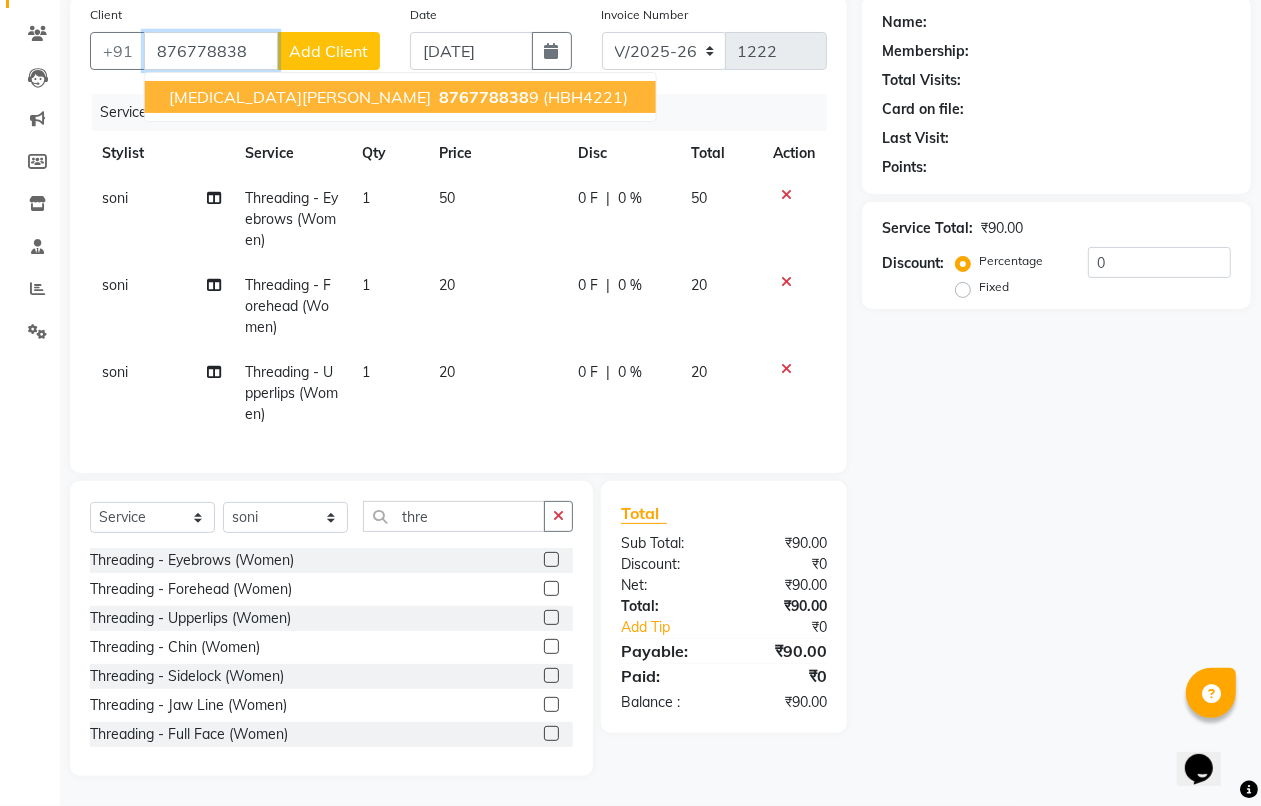 click on "[MEDICAL_DATA][PERSON_NAME]   876778838 9 (HBH4221)" at bounding box center [400, 97] 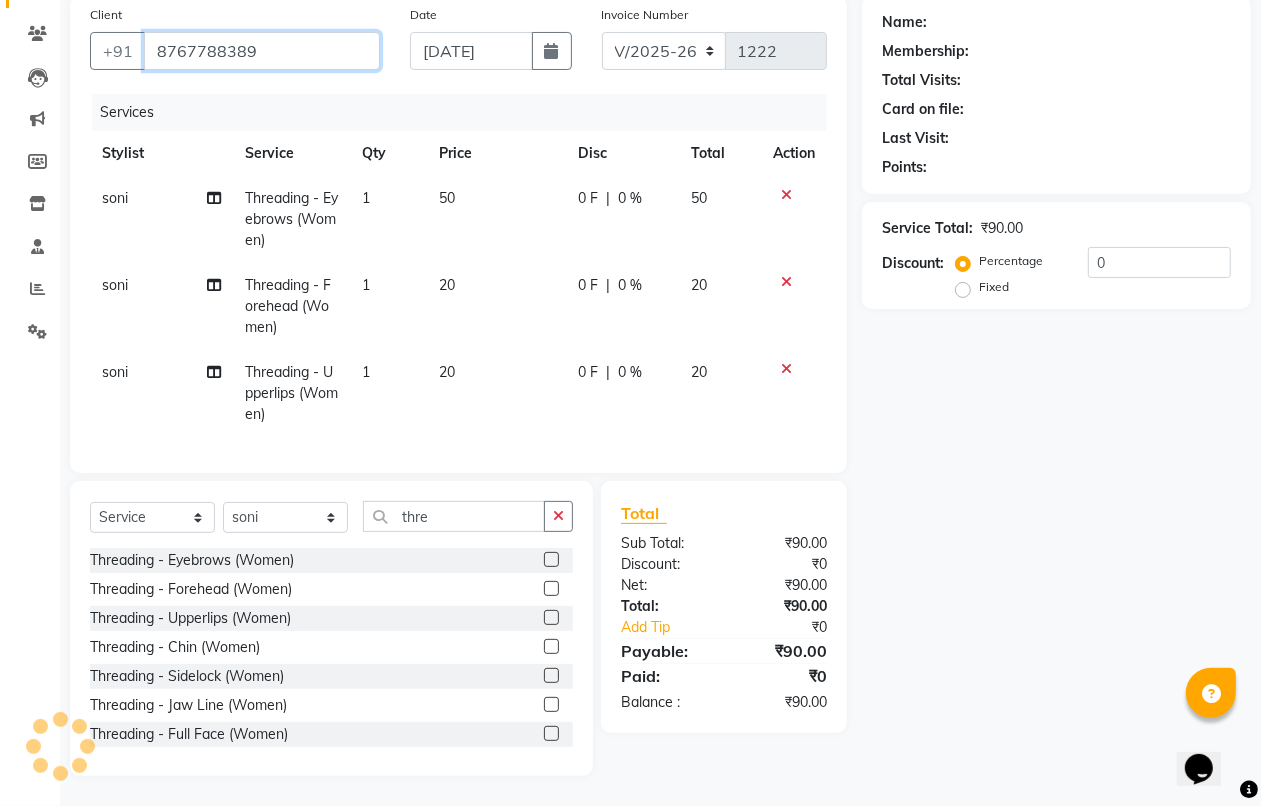 type on "8767788389" 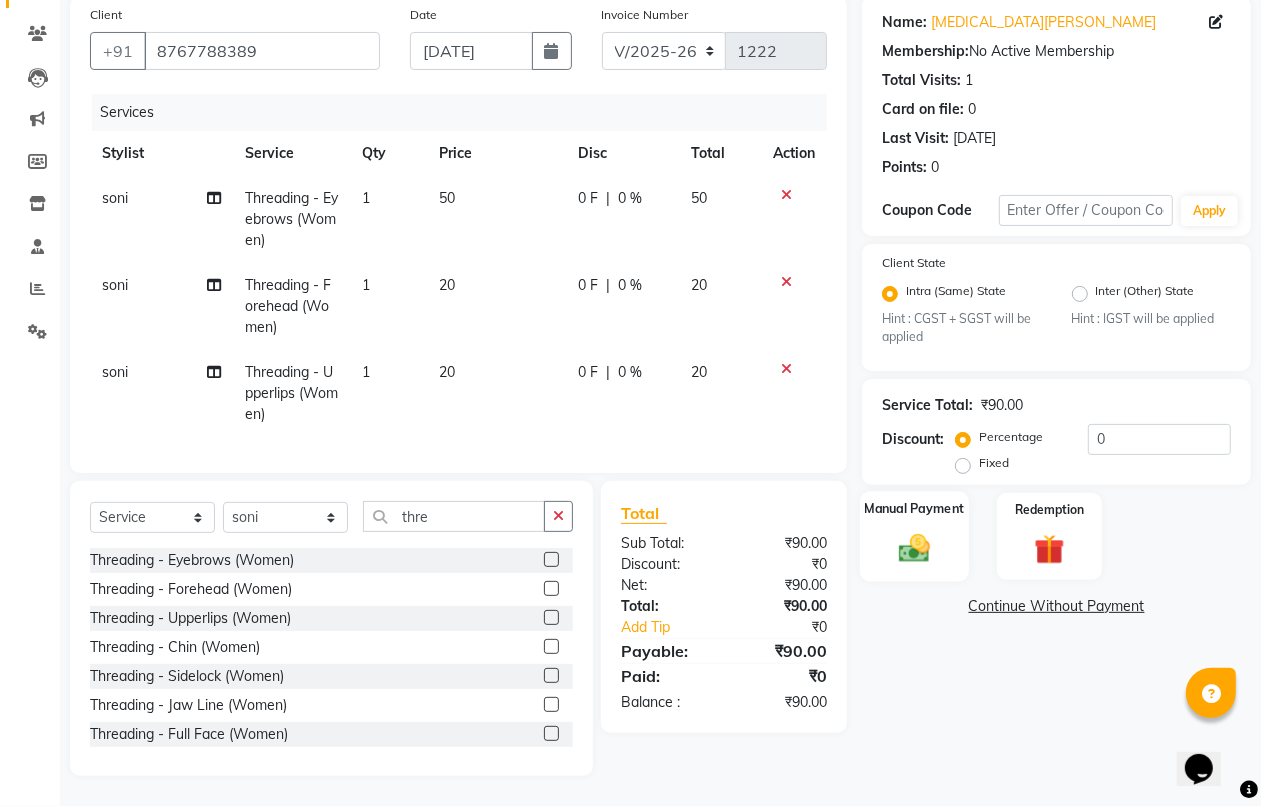click on "Manual Payment" 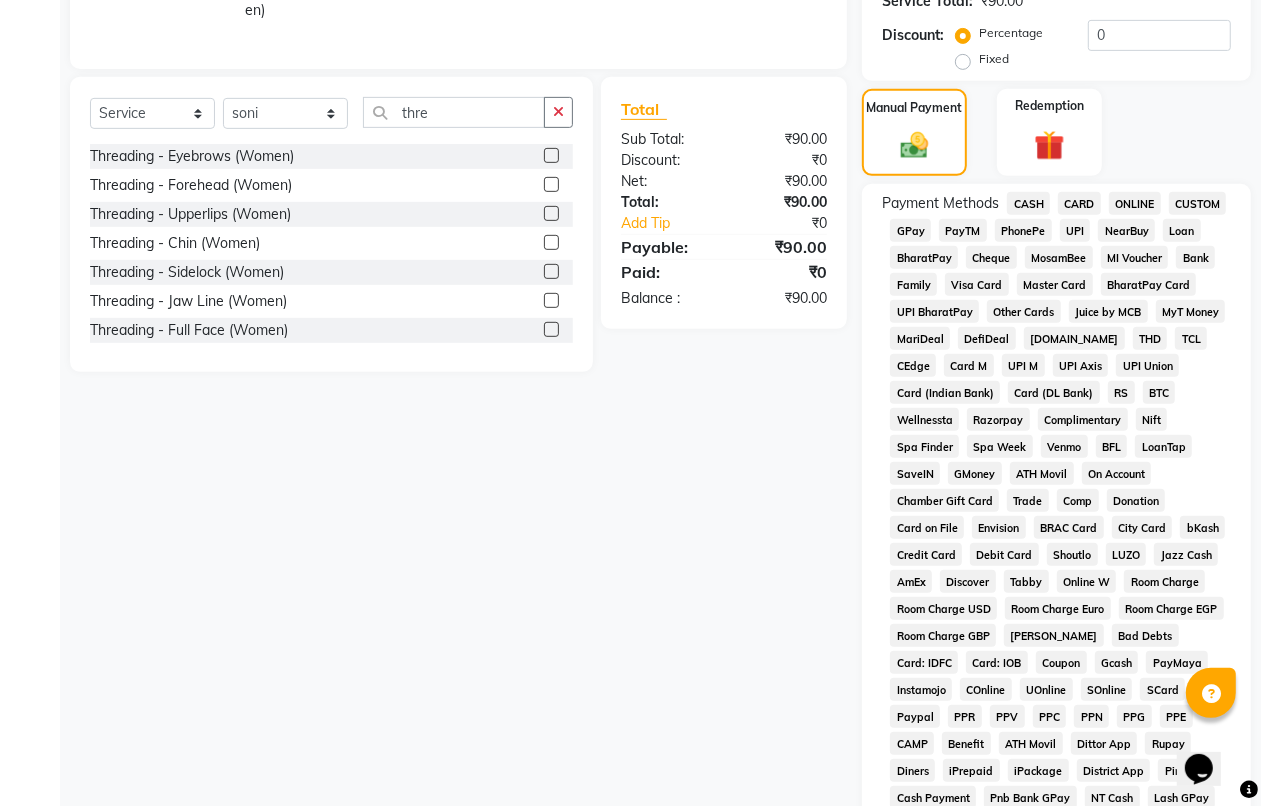scroll, scrollTop: 521, scrollLeft: 0, axis: vertical 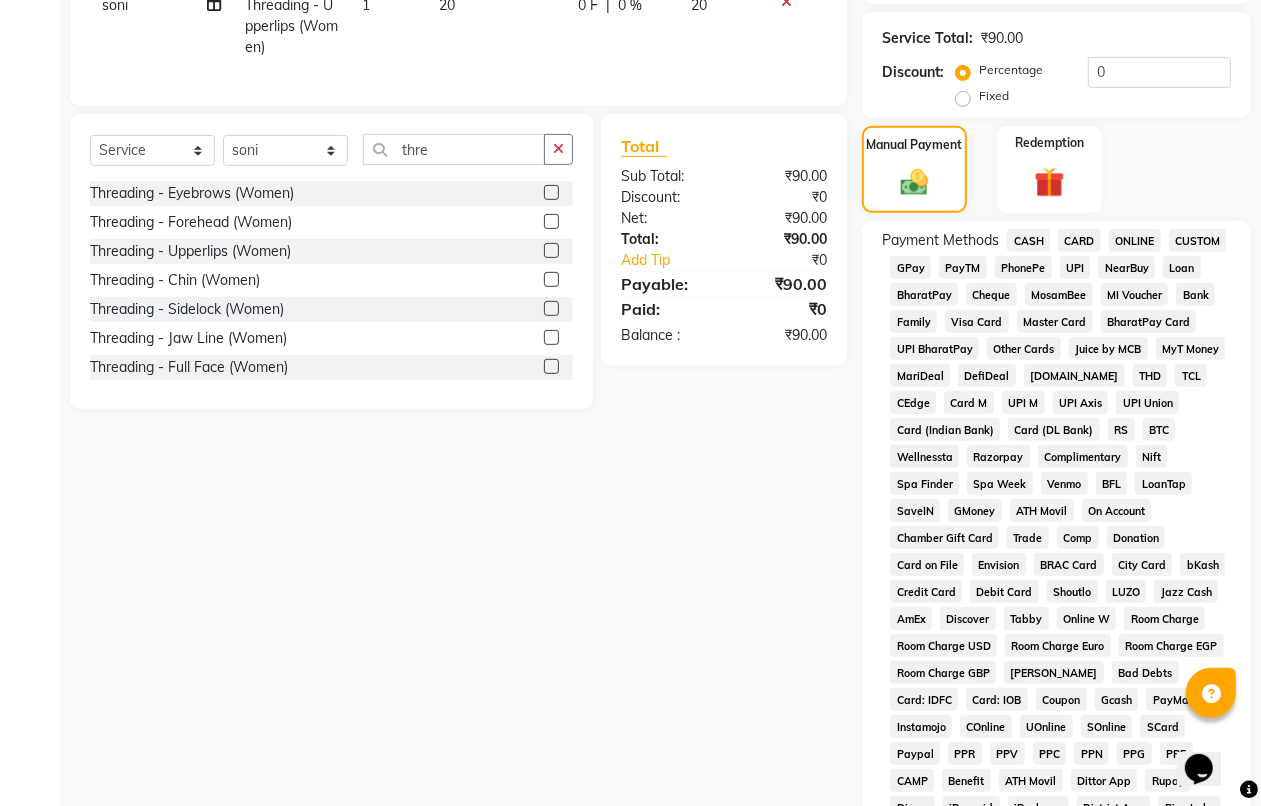 click on "CASH" 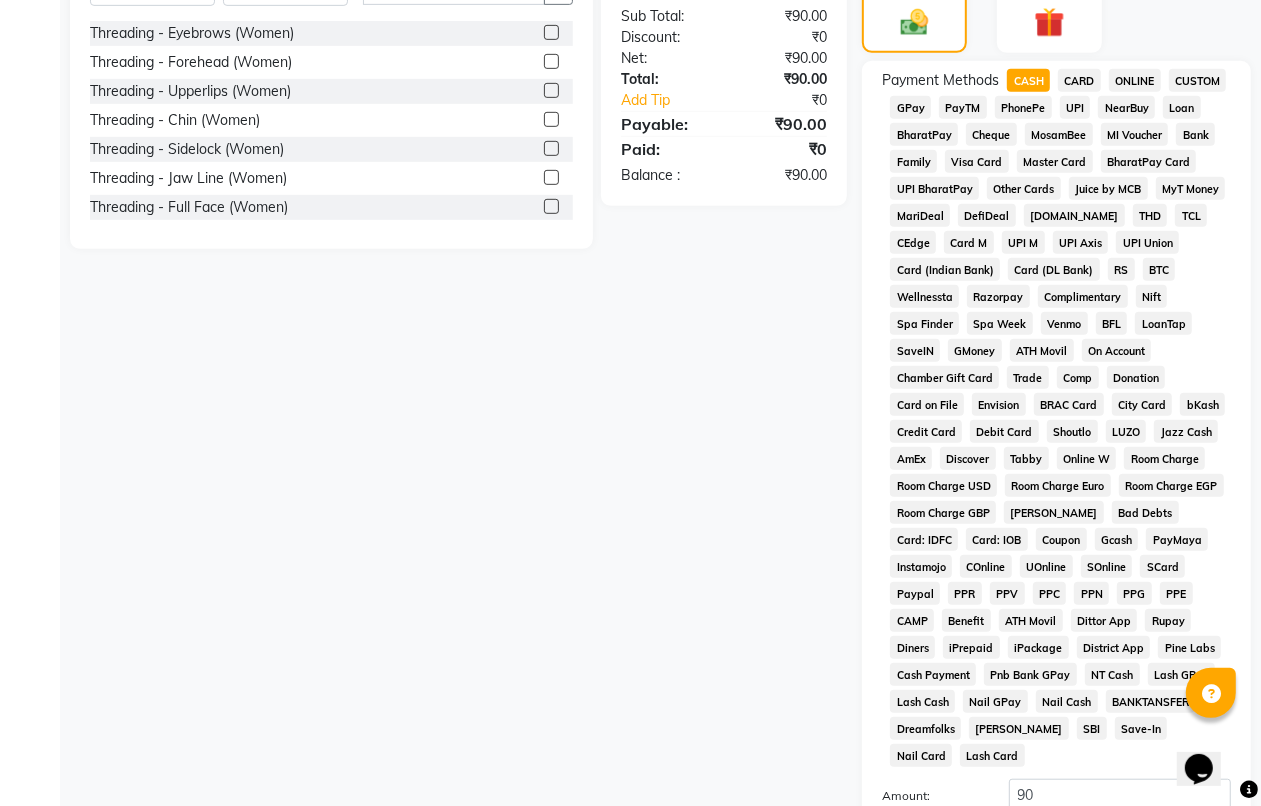 scroll, scrollTop: 750, scrollLeft: 0, axis: vertical 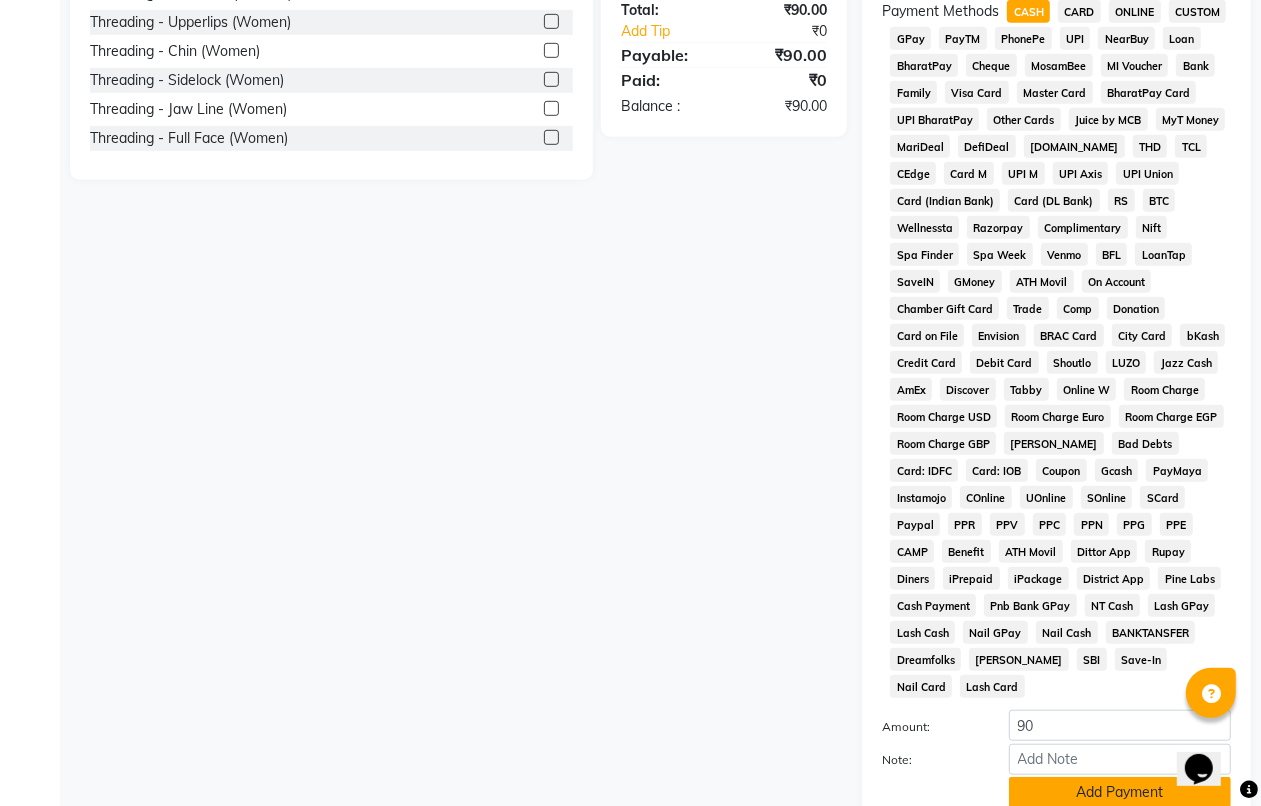 click on "Add Payment" 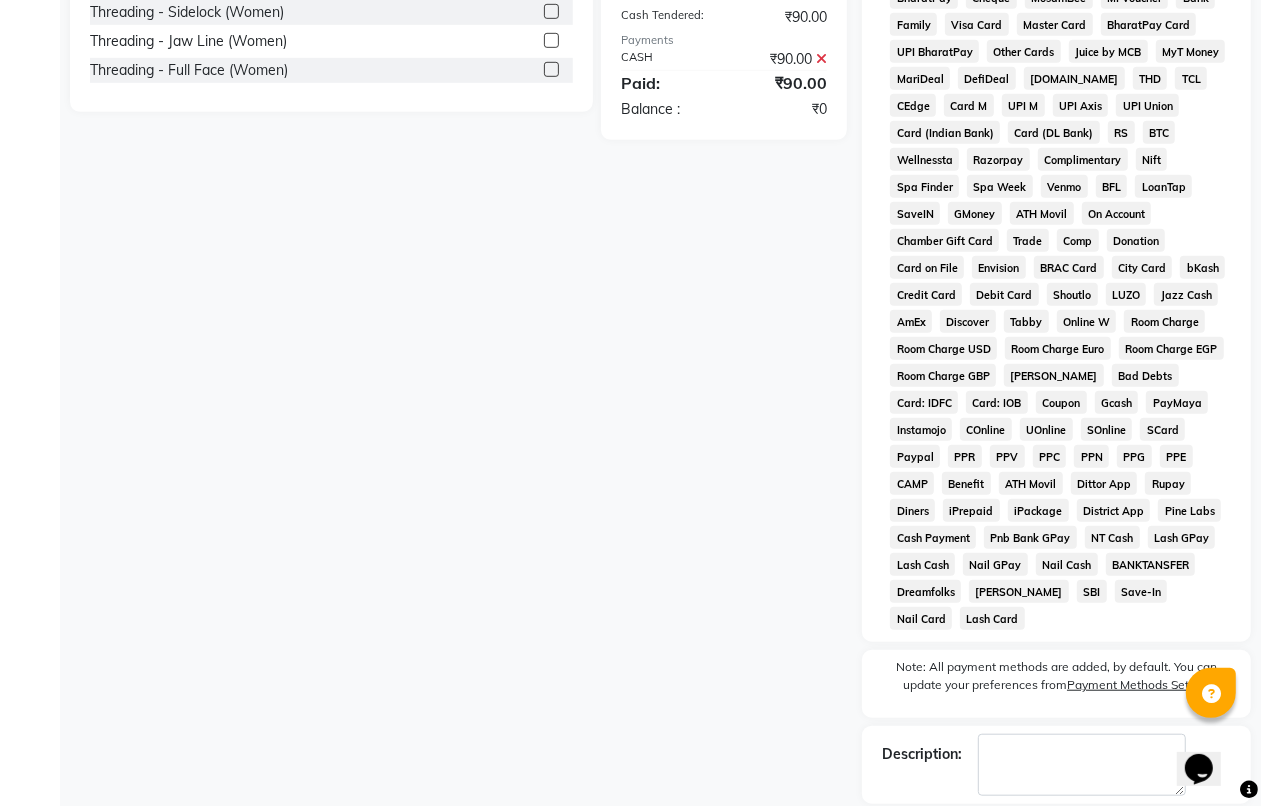 scroll, scrollTop: 885, scrollLeft: 0, axis: vertical 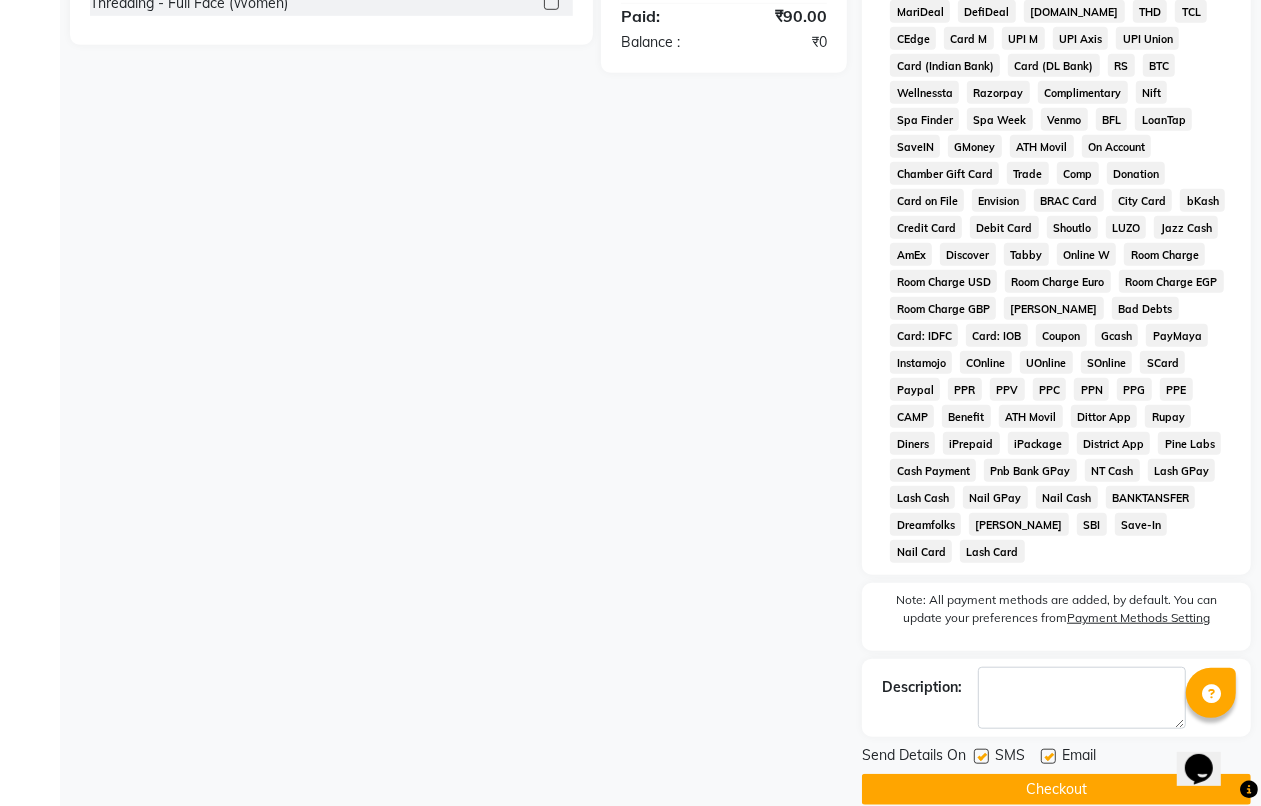 click on "Checkout" 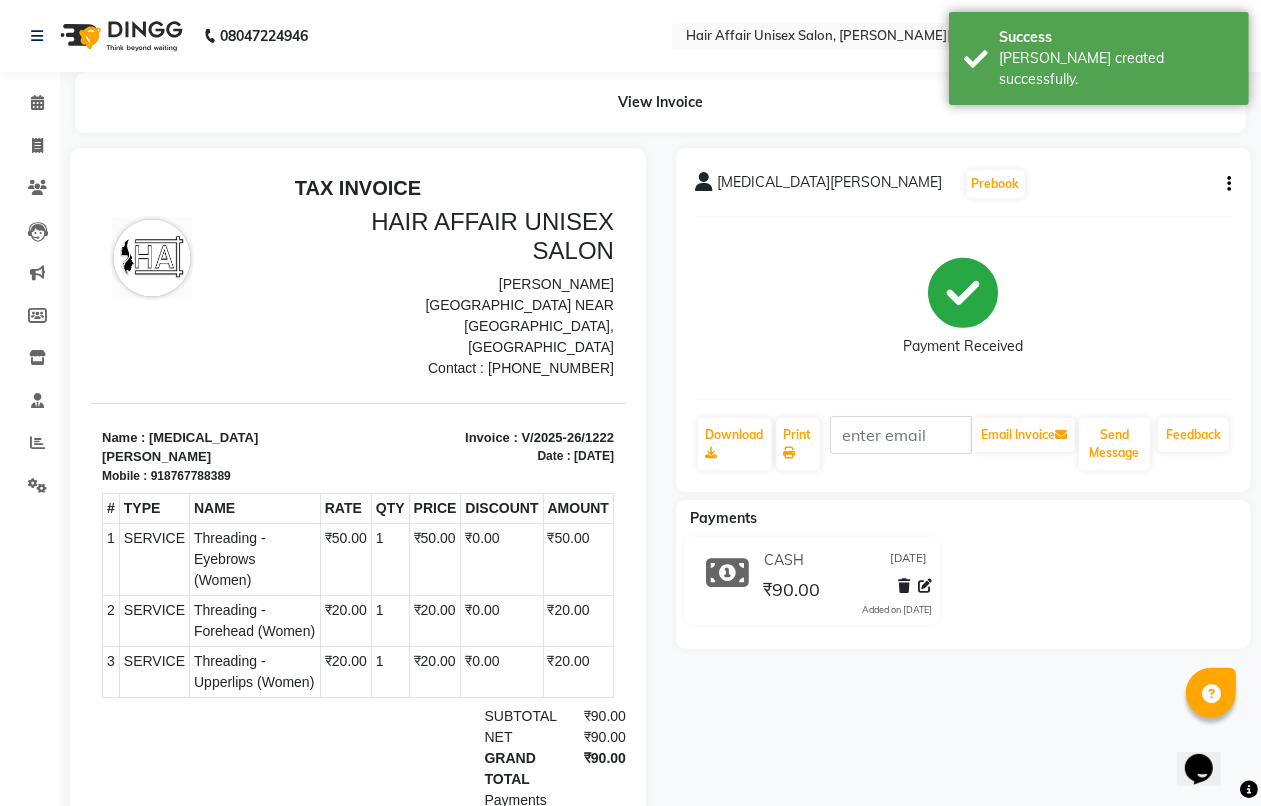 scroll, scrollTop: 0, scrollLeft: 0, axis: both 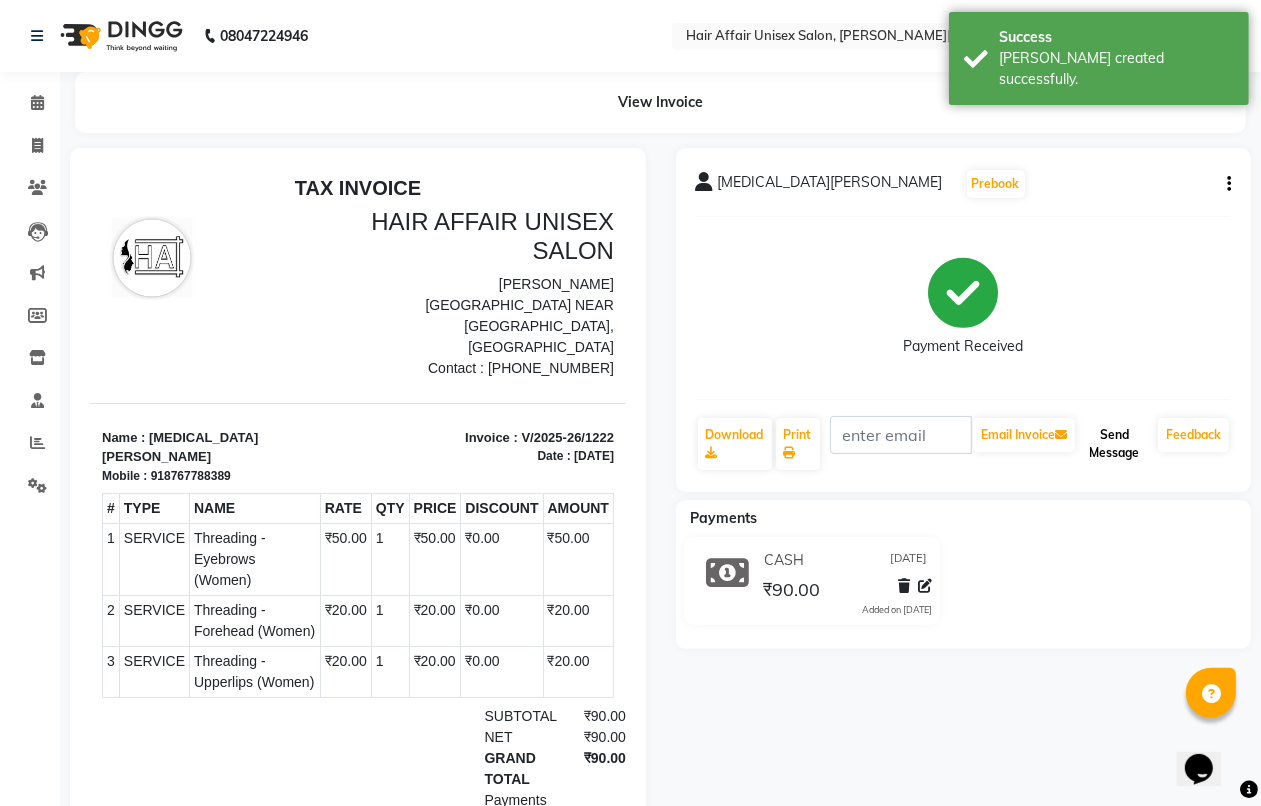 click on "Send Message" 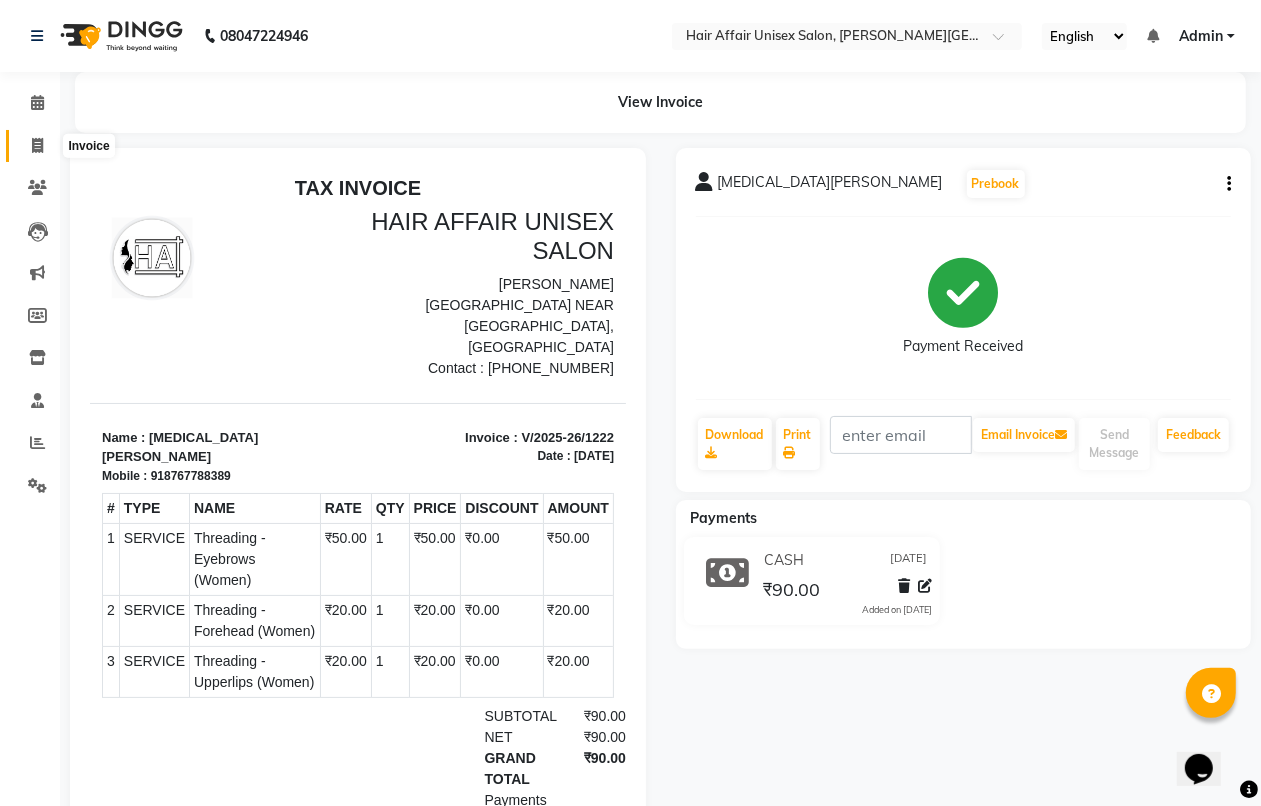 click 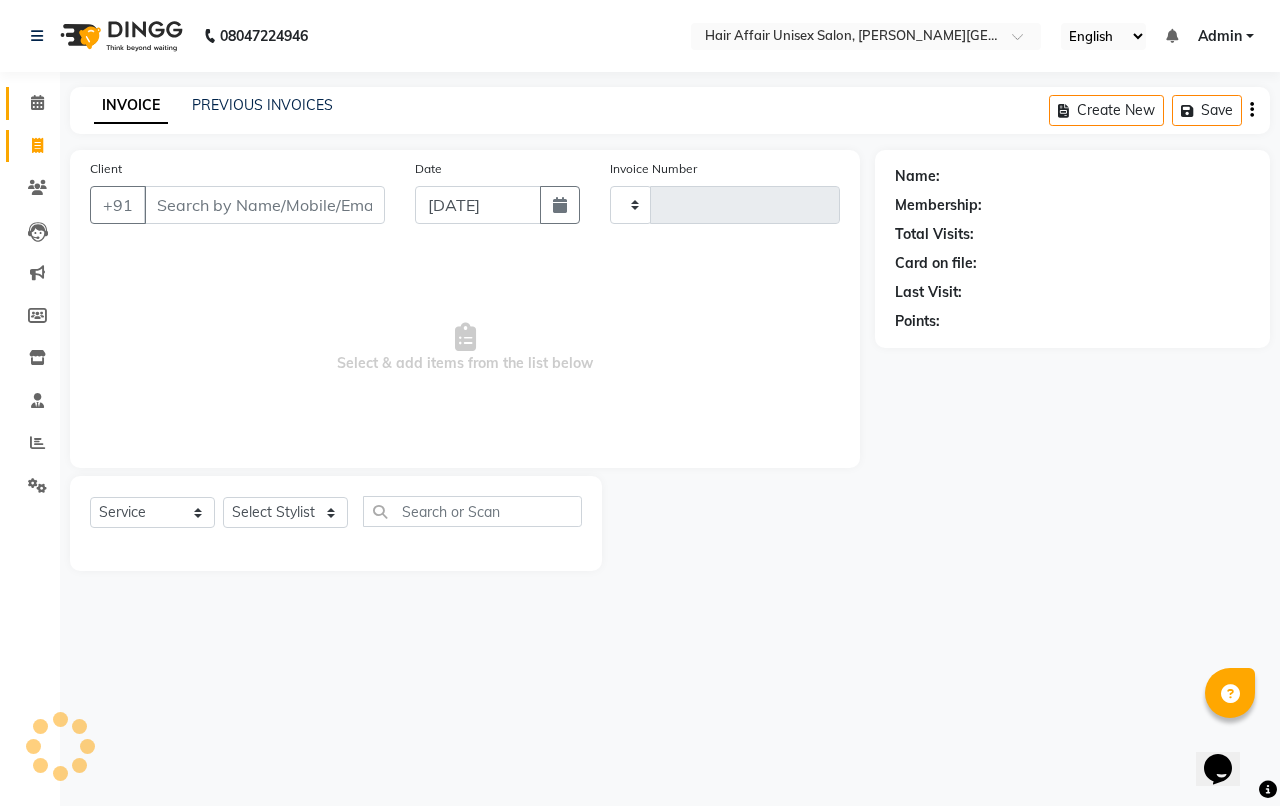 type on "1223" 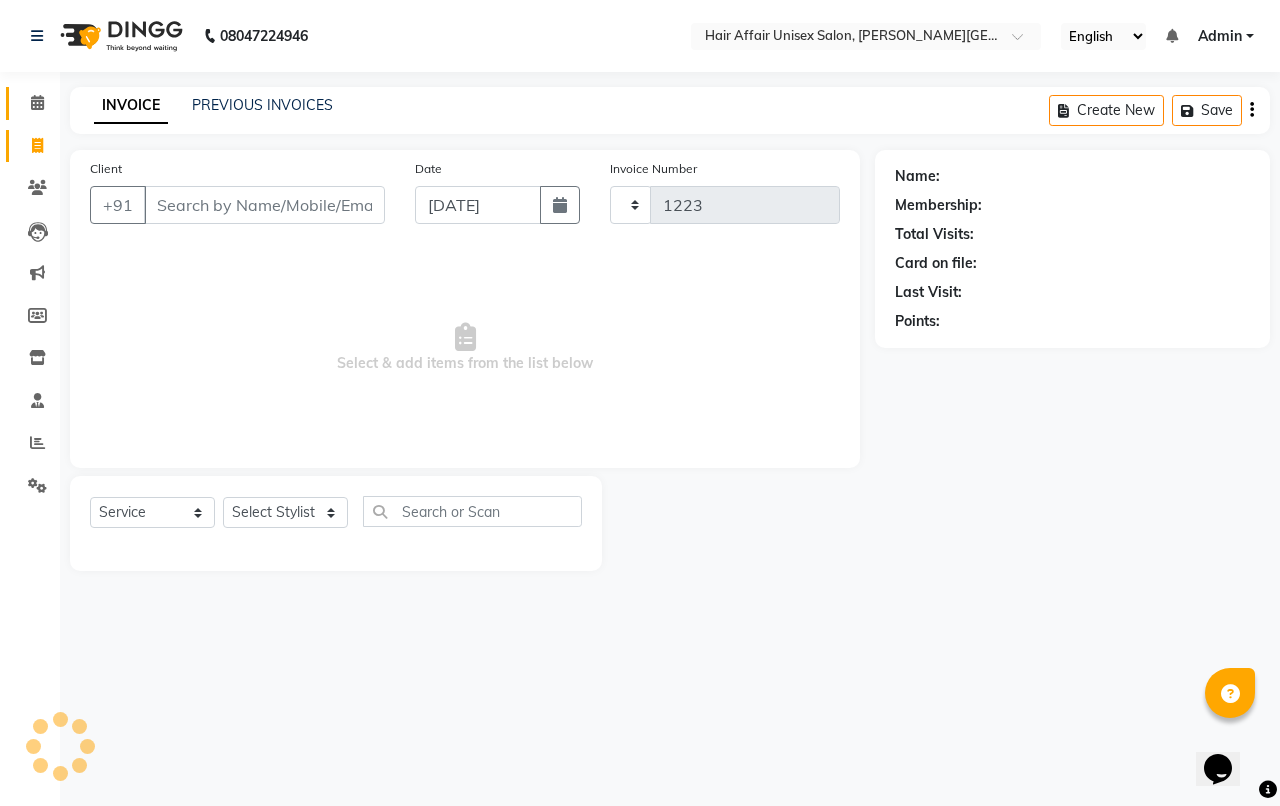 select on "6225" 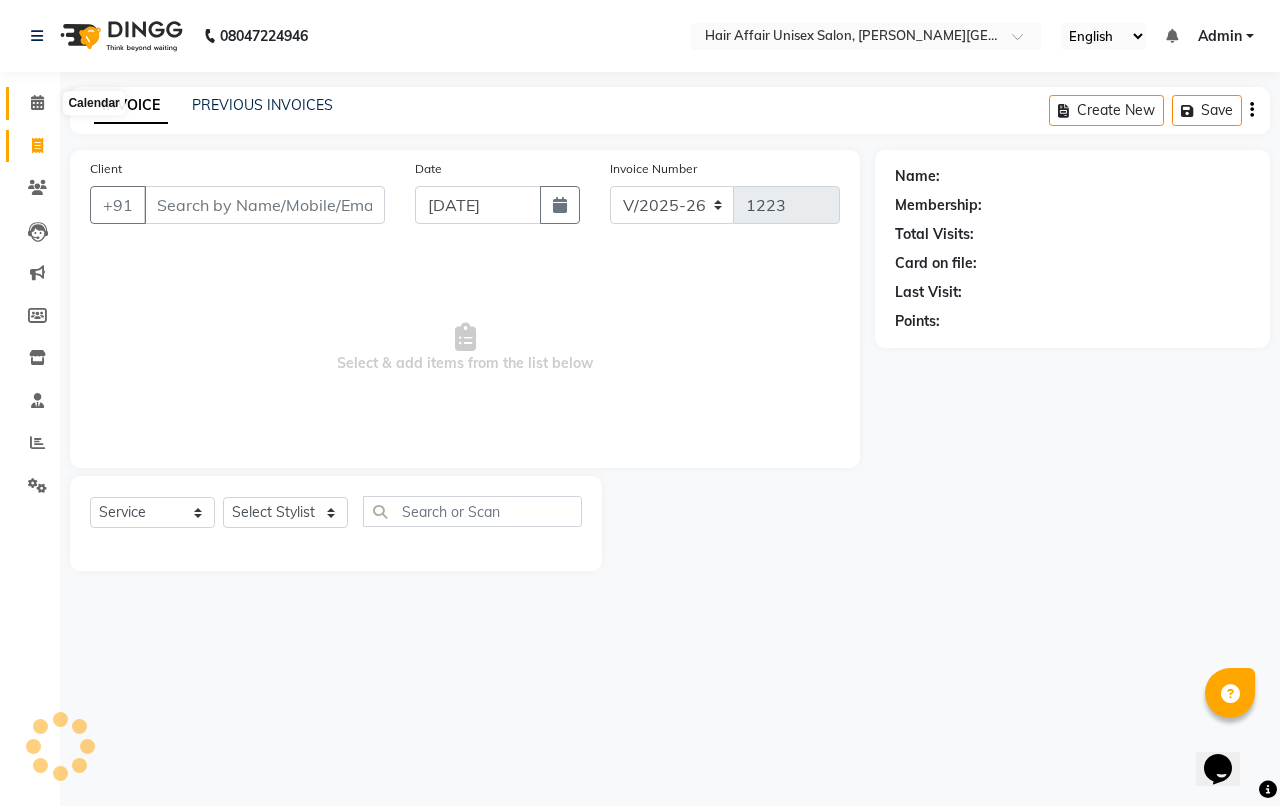 click 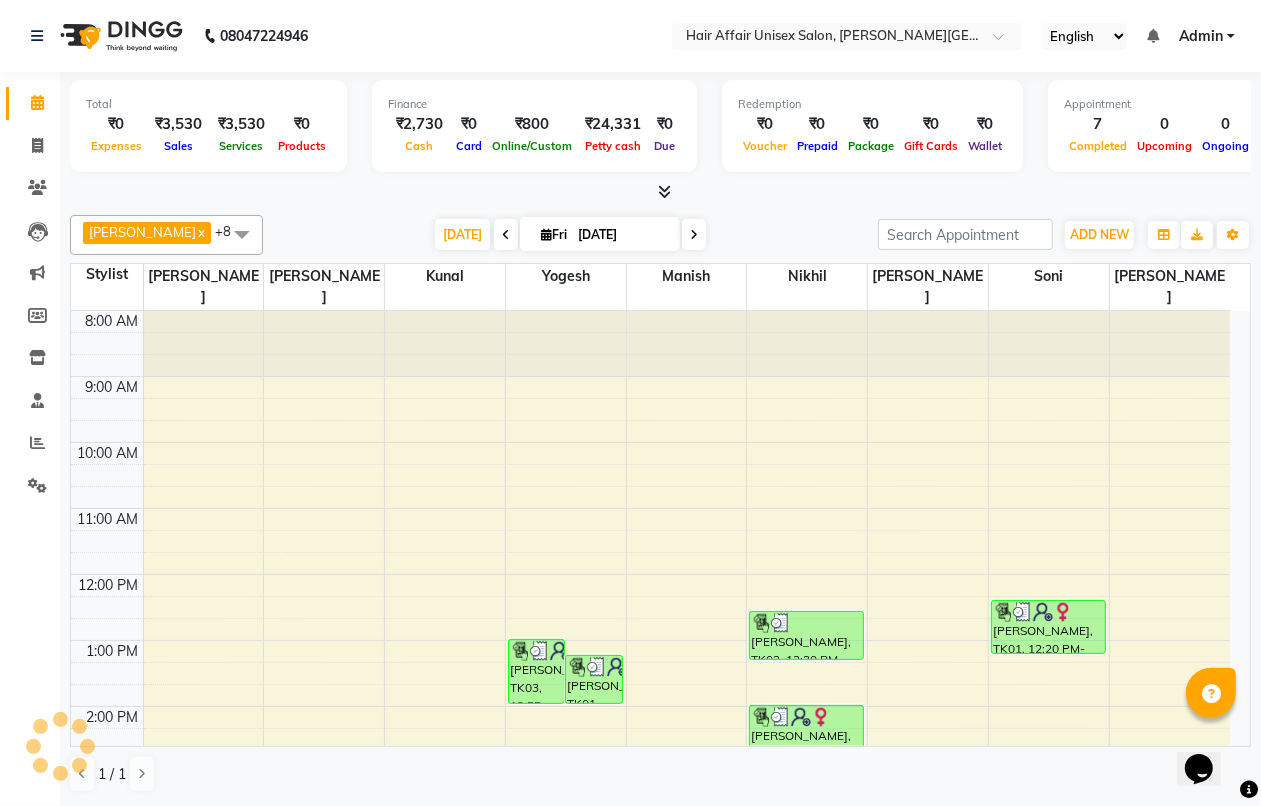 scroll, scrollTop: 0, scrollLeft: 0, axis: both 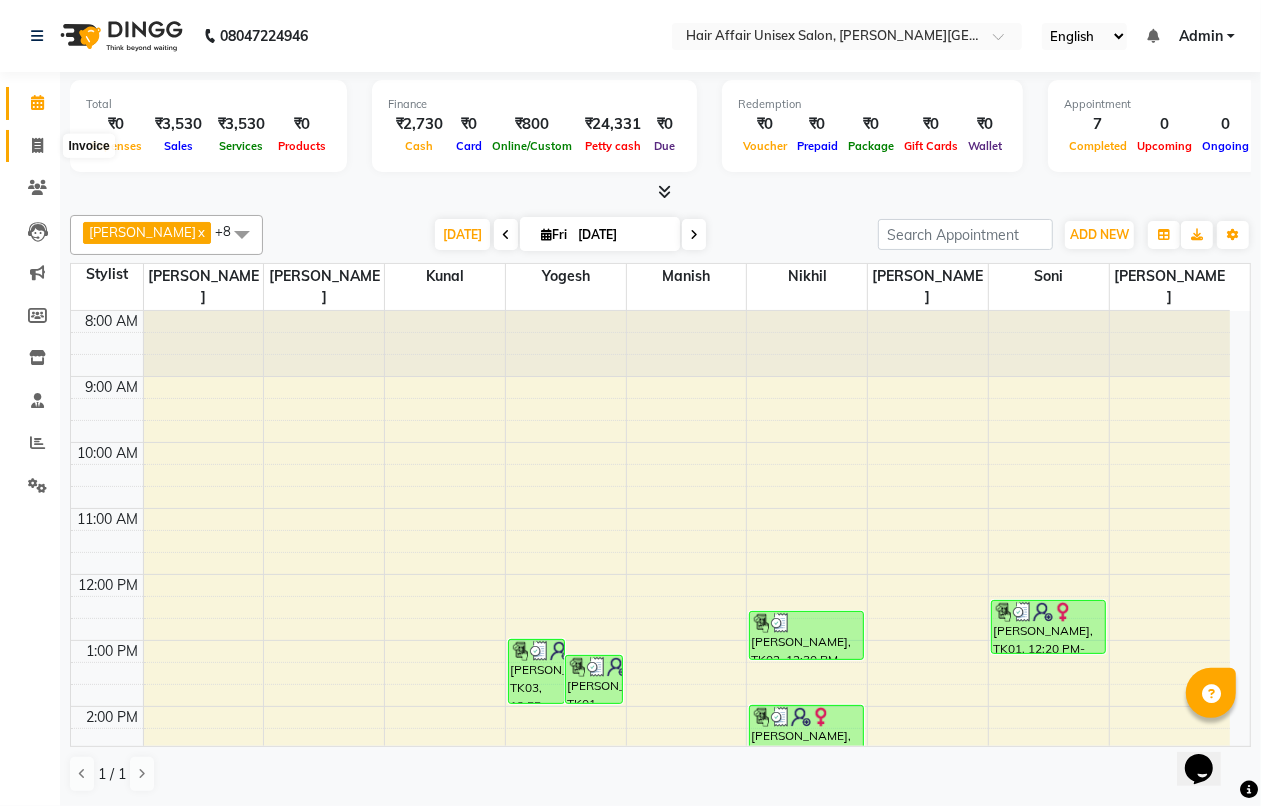 click 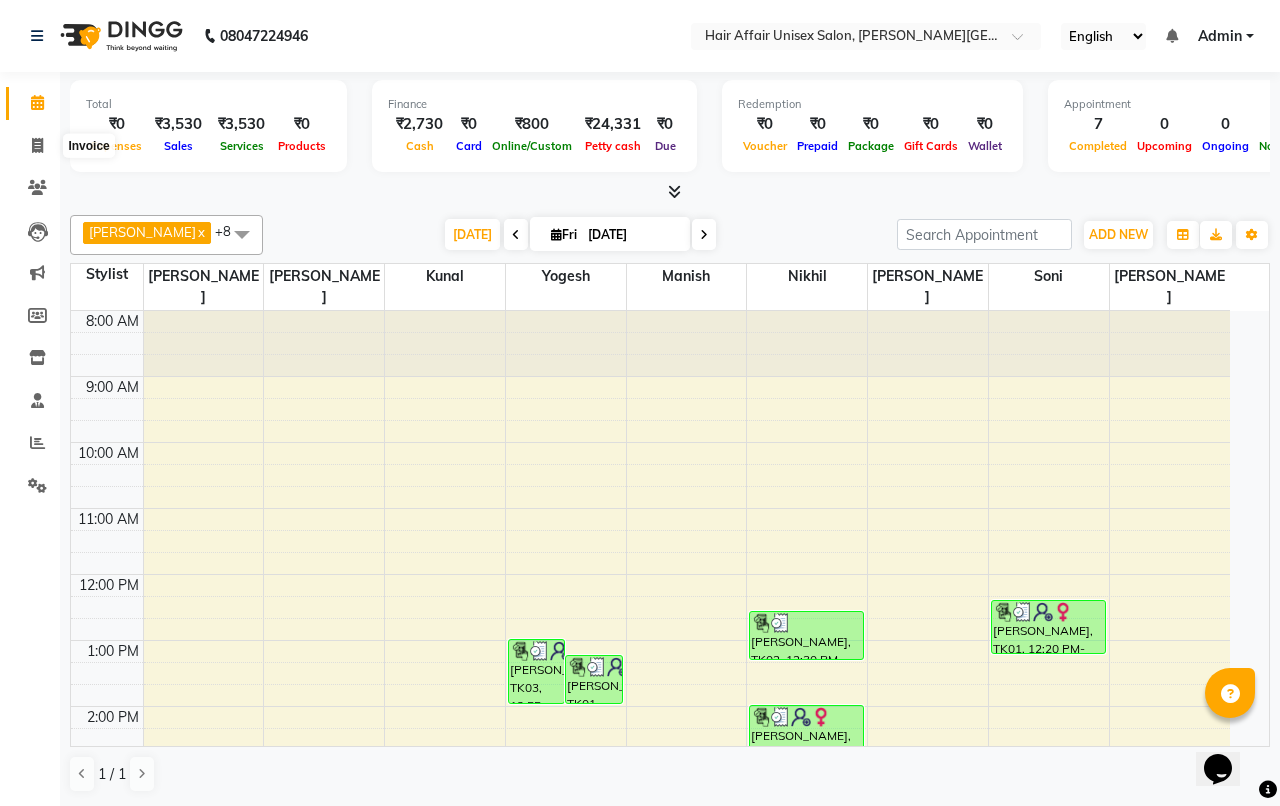 select on "6225" 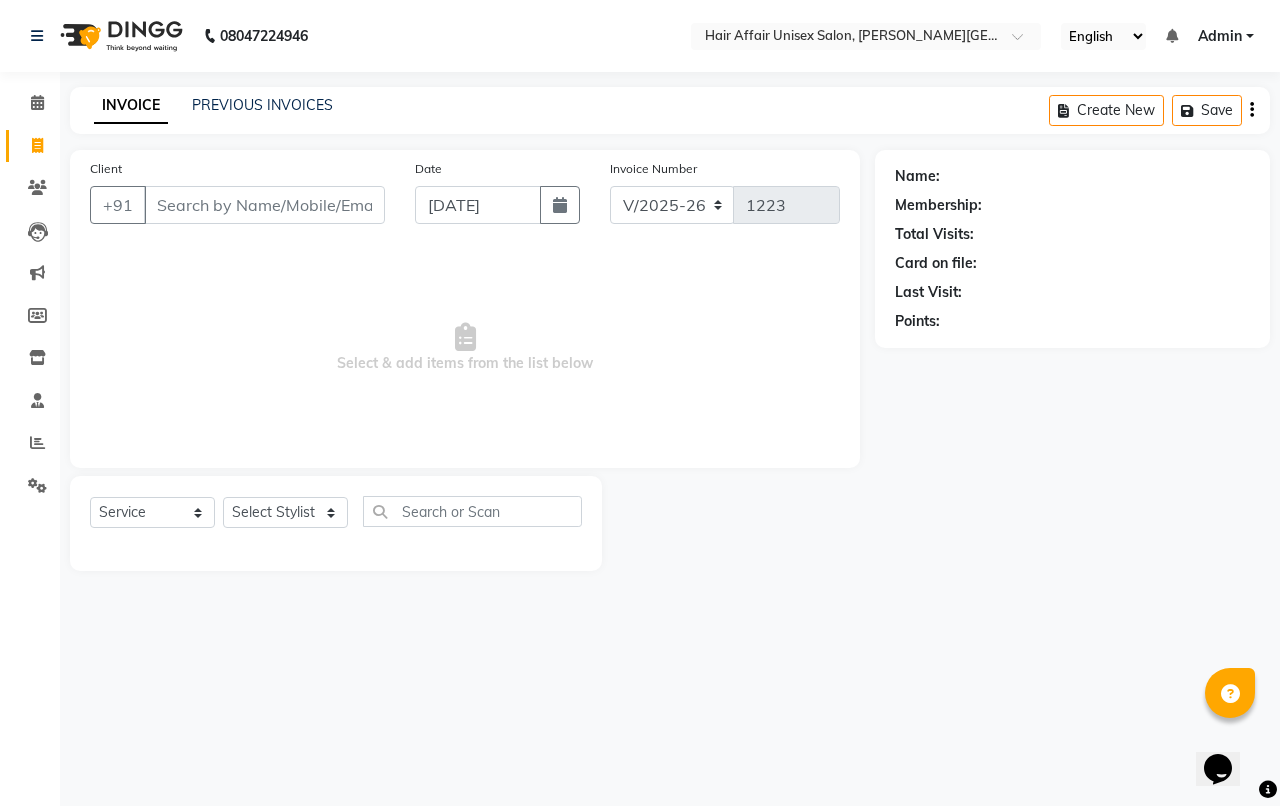 click on "Client" at bounding box center (264, 205) 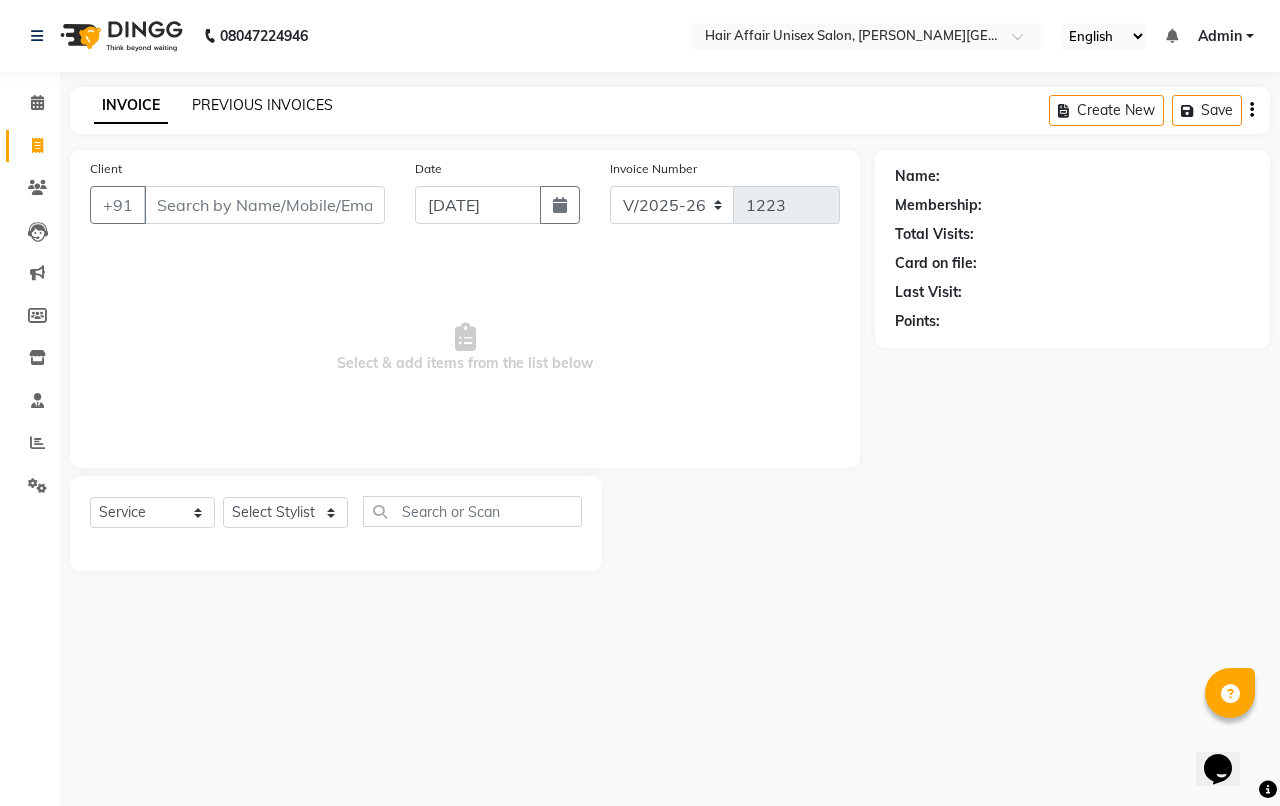 click on "PREVIOUS INVOICES" 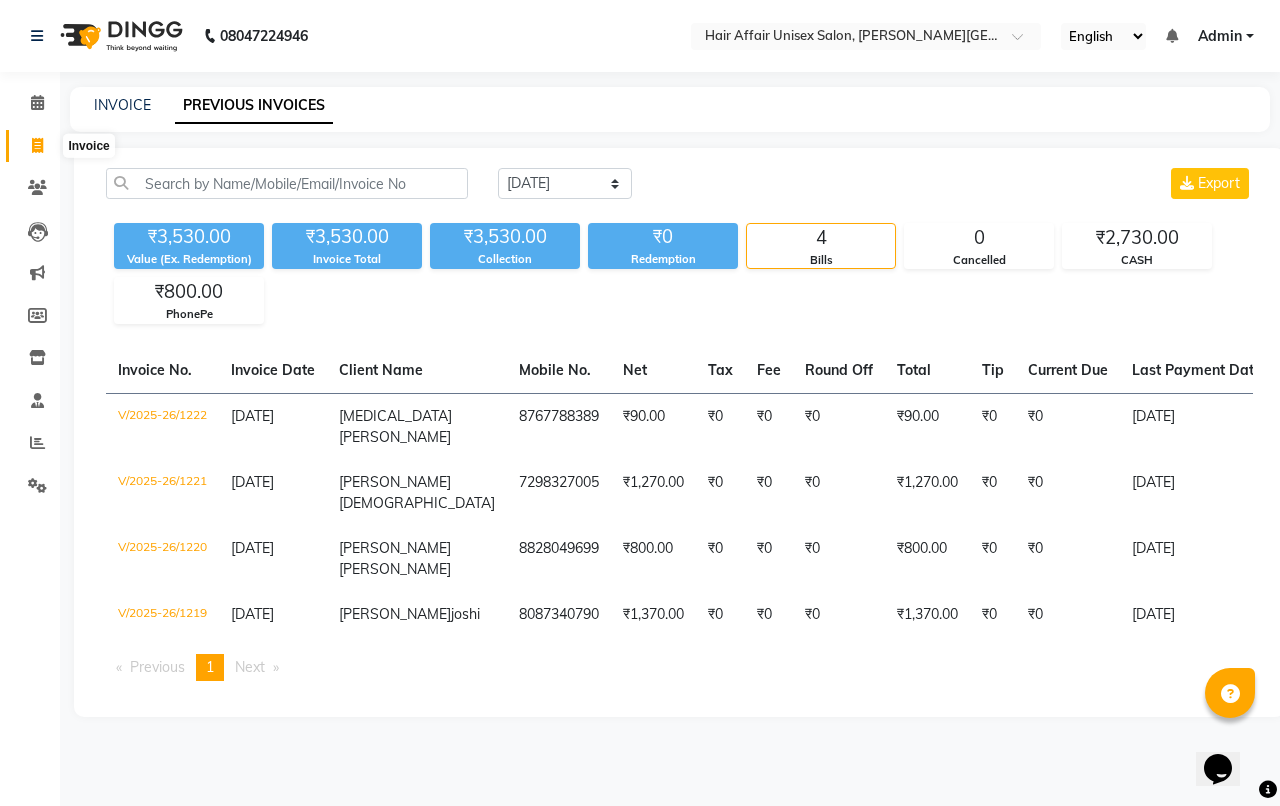 click 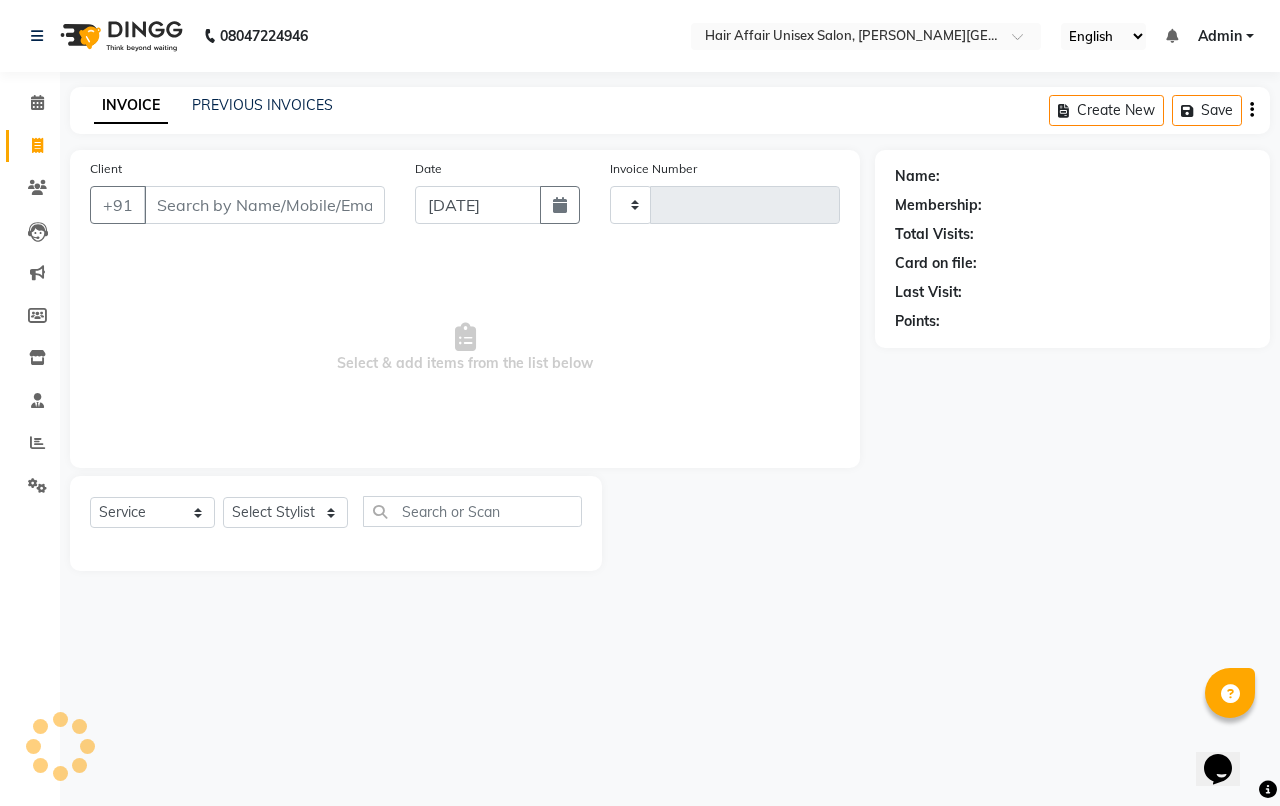type on "1223" 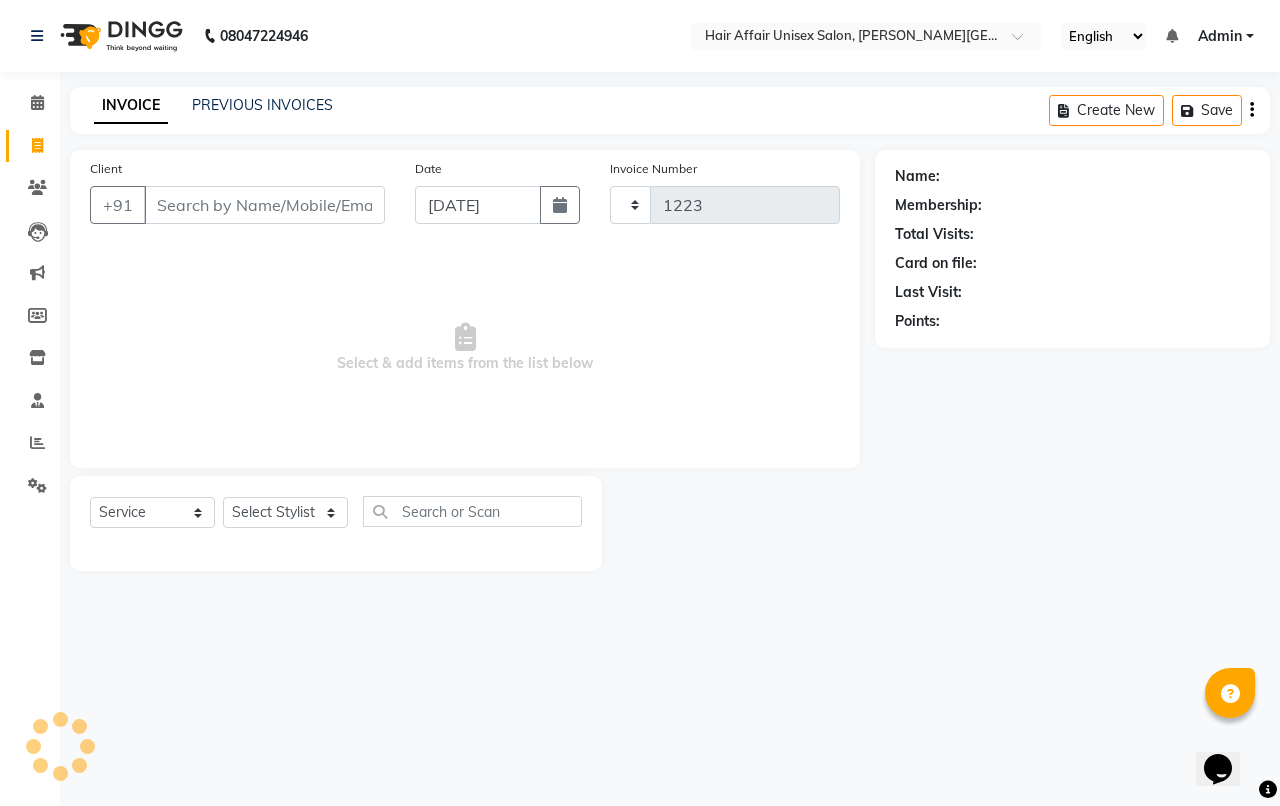 select on "6225" 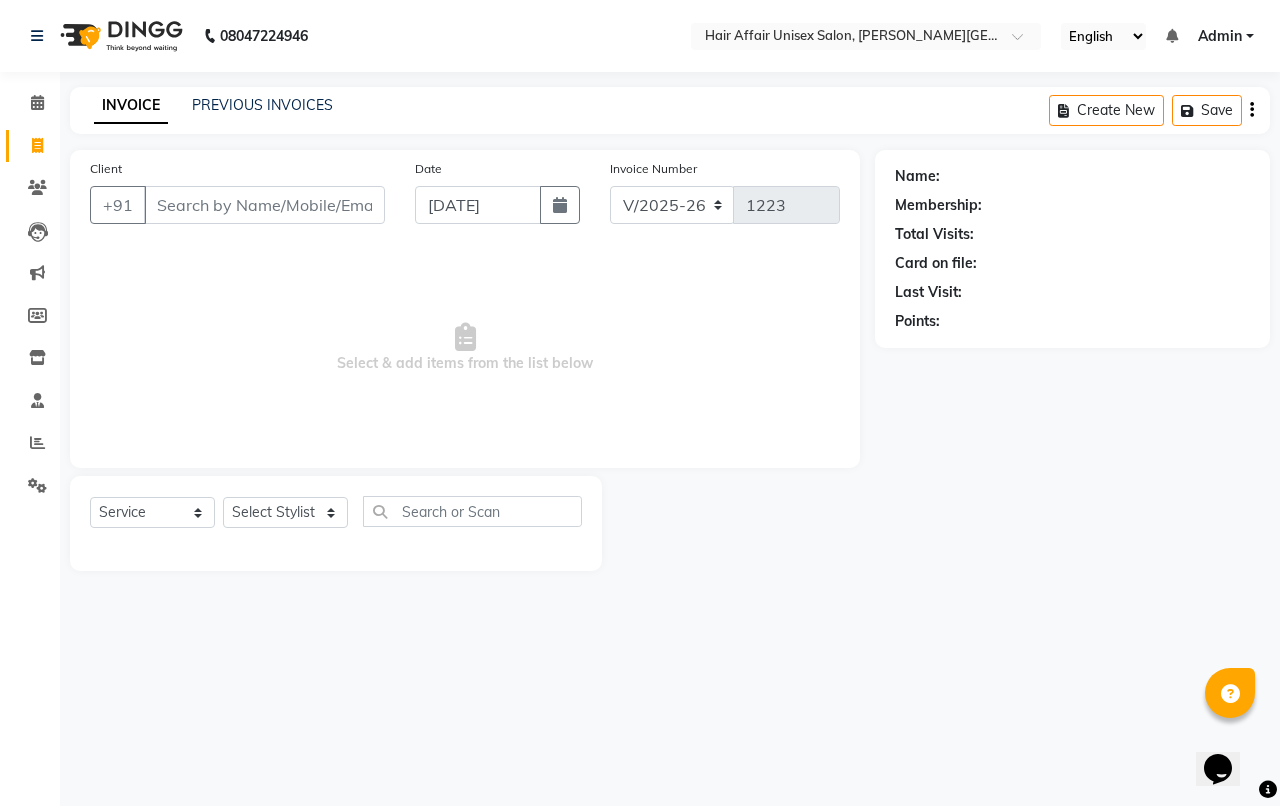 click on "Client" at bounding box center [264, 205] 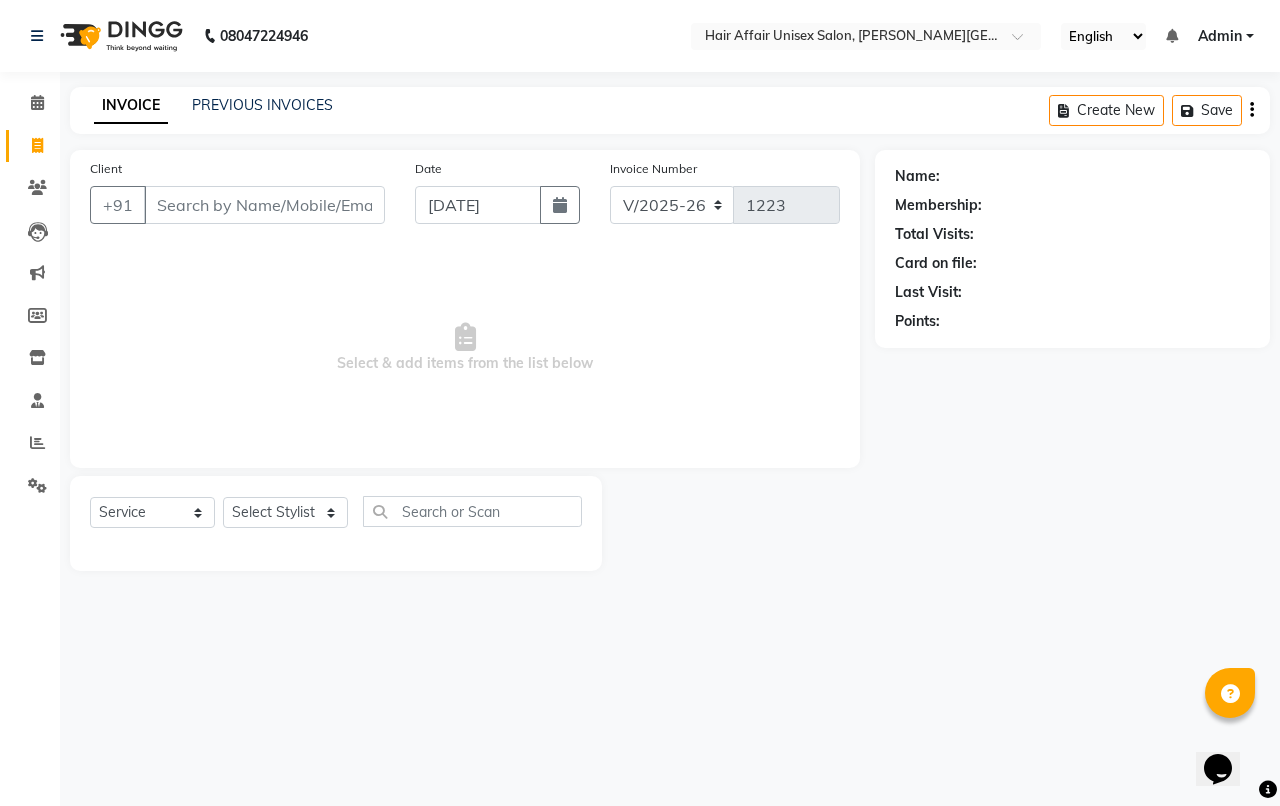 click on "Invoice" 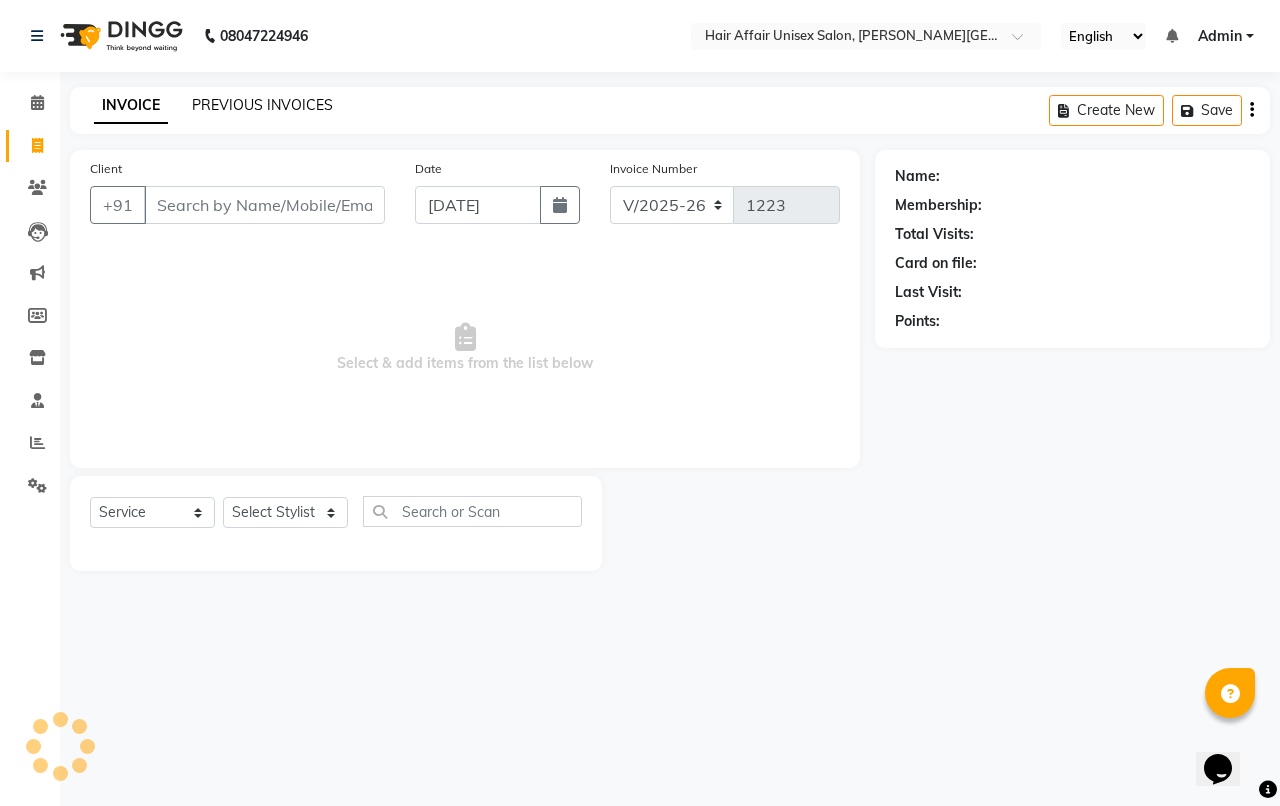 click on "PREVIOUS INVOICES" 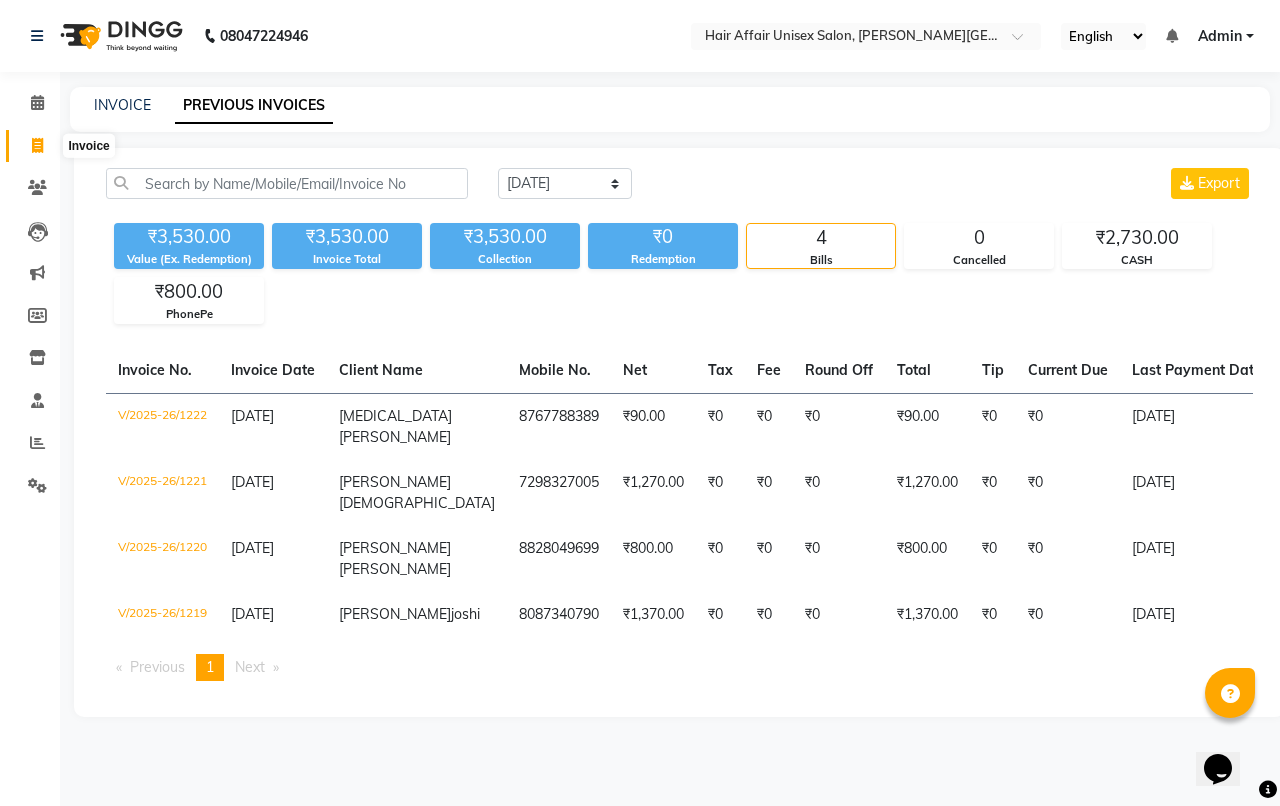 click 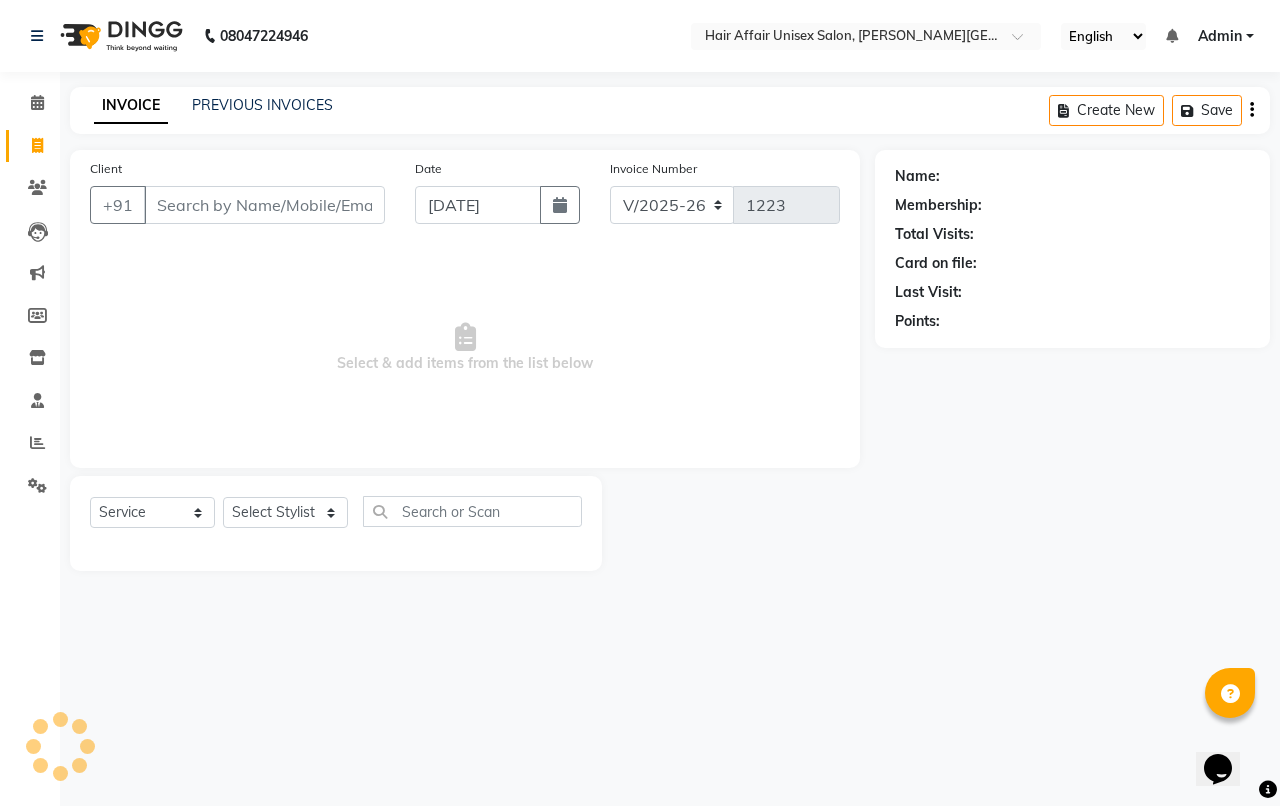 click on "Client" at bounding box center (264, 205) 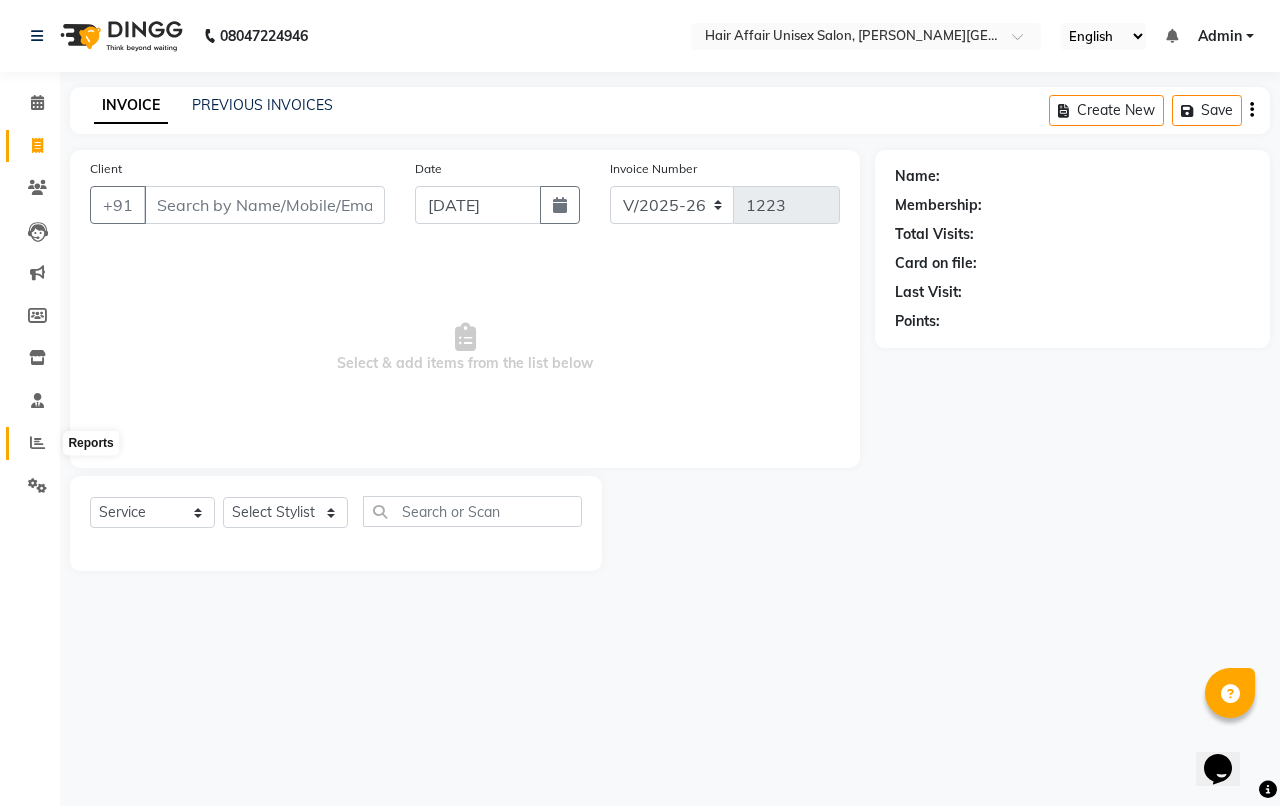 click 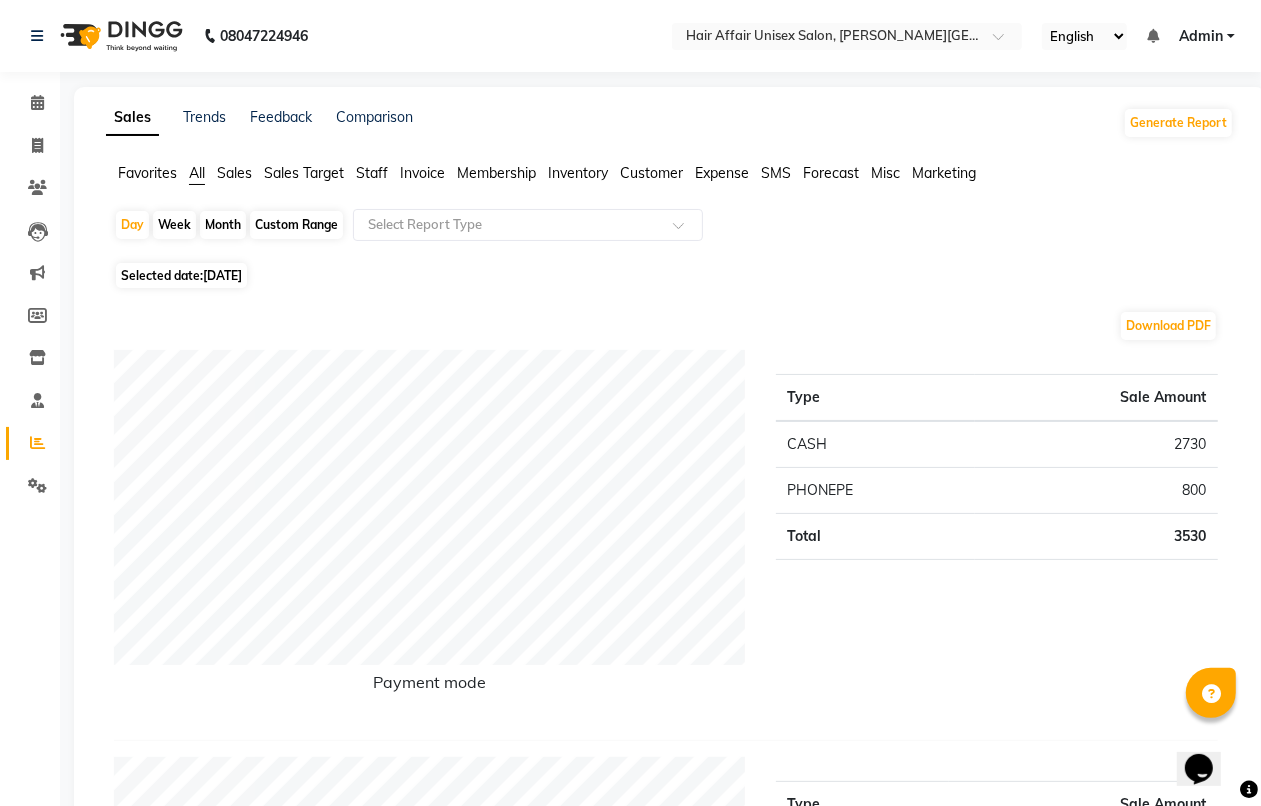 click on "Month" 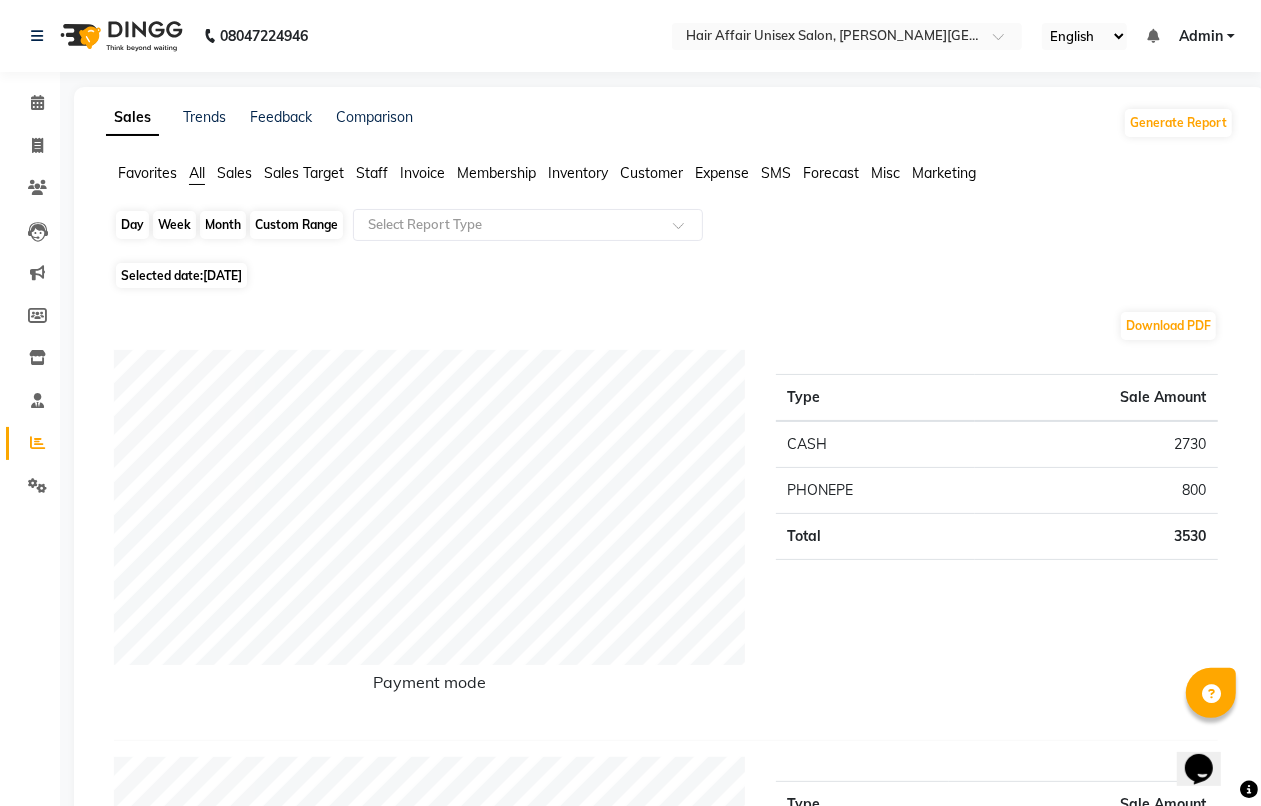 select on "7" 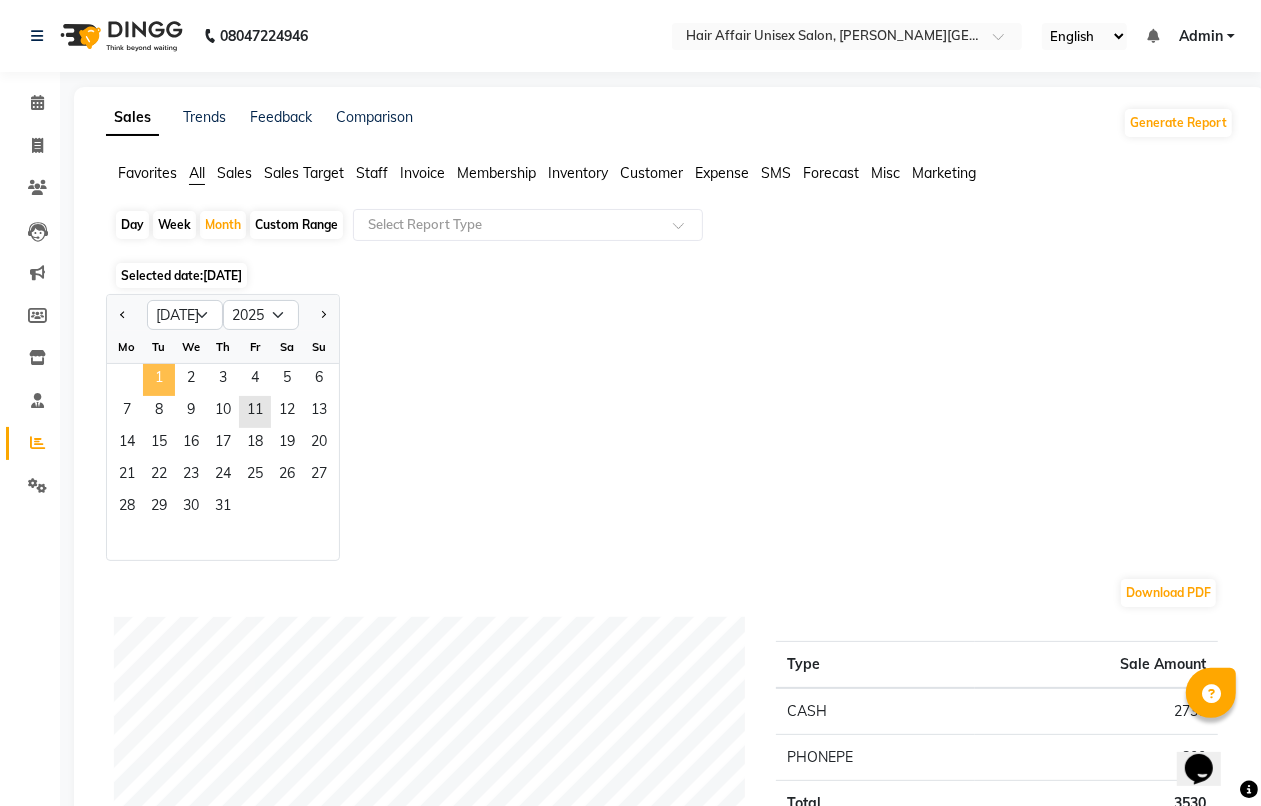click on "1" 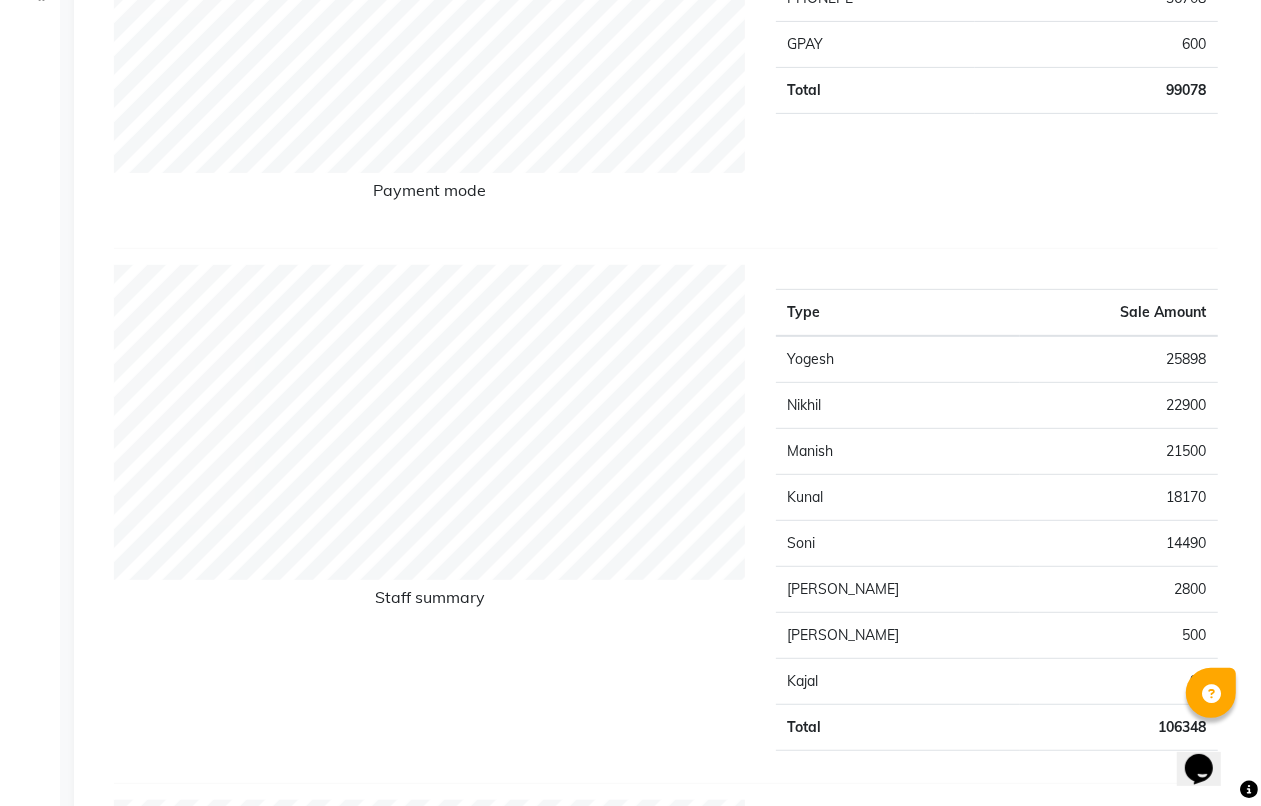 scroll, scrollTop: 500, scrollLeft: 0, axis: vertical 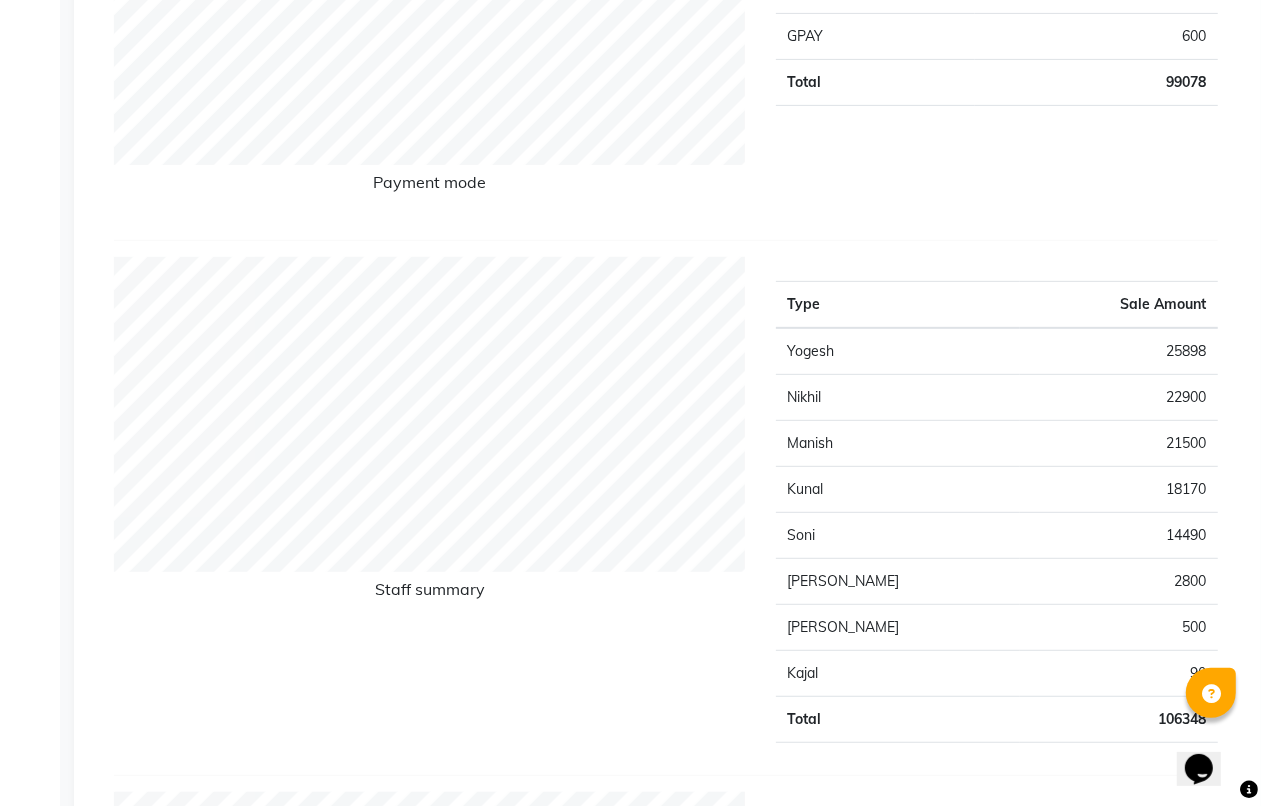 click on "18170" 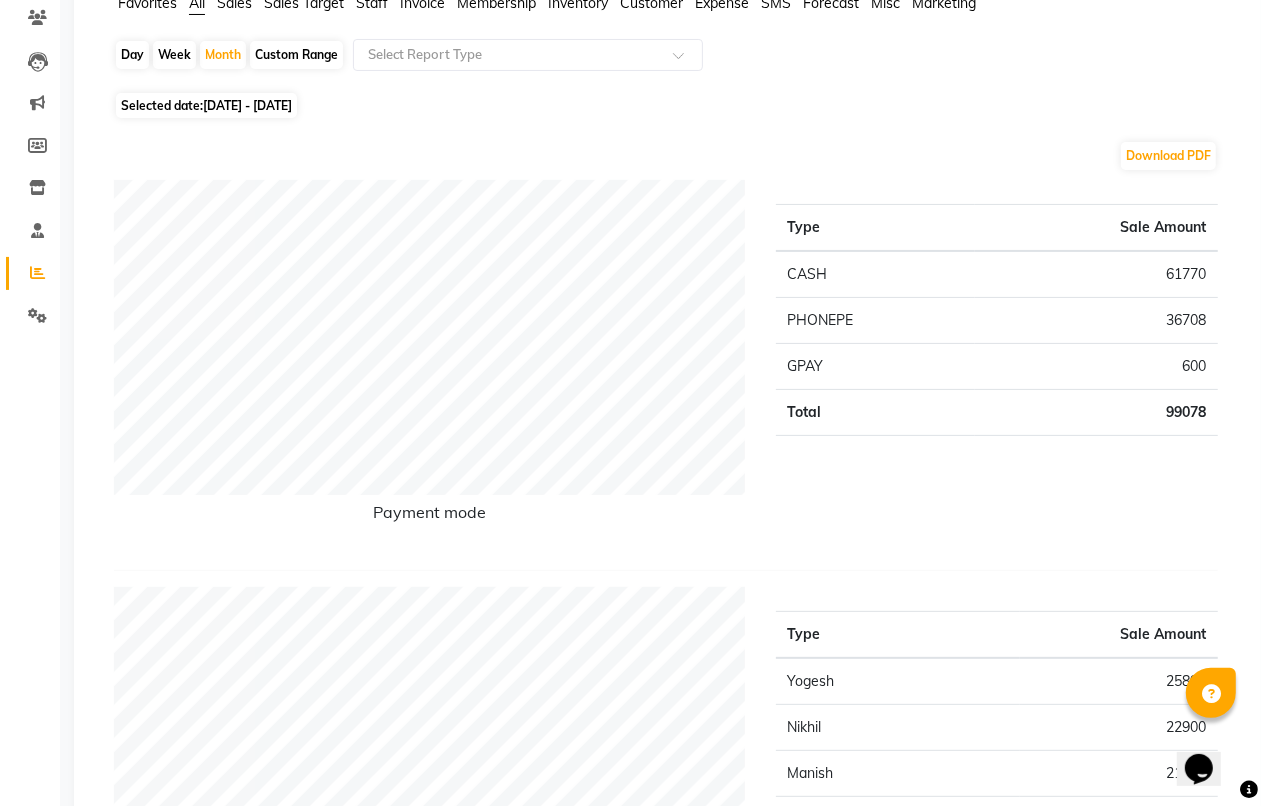 scroll, scrollTop: 0, scrollLeft: 0, axis: both 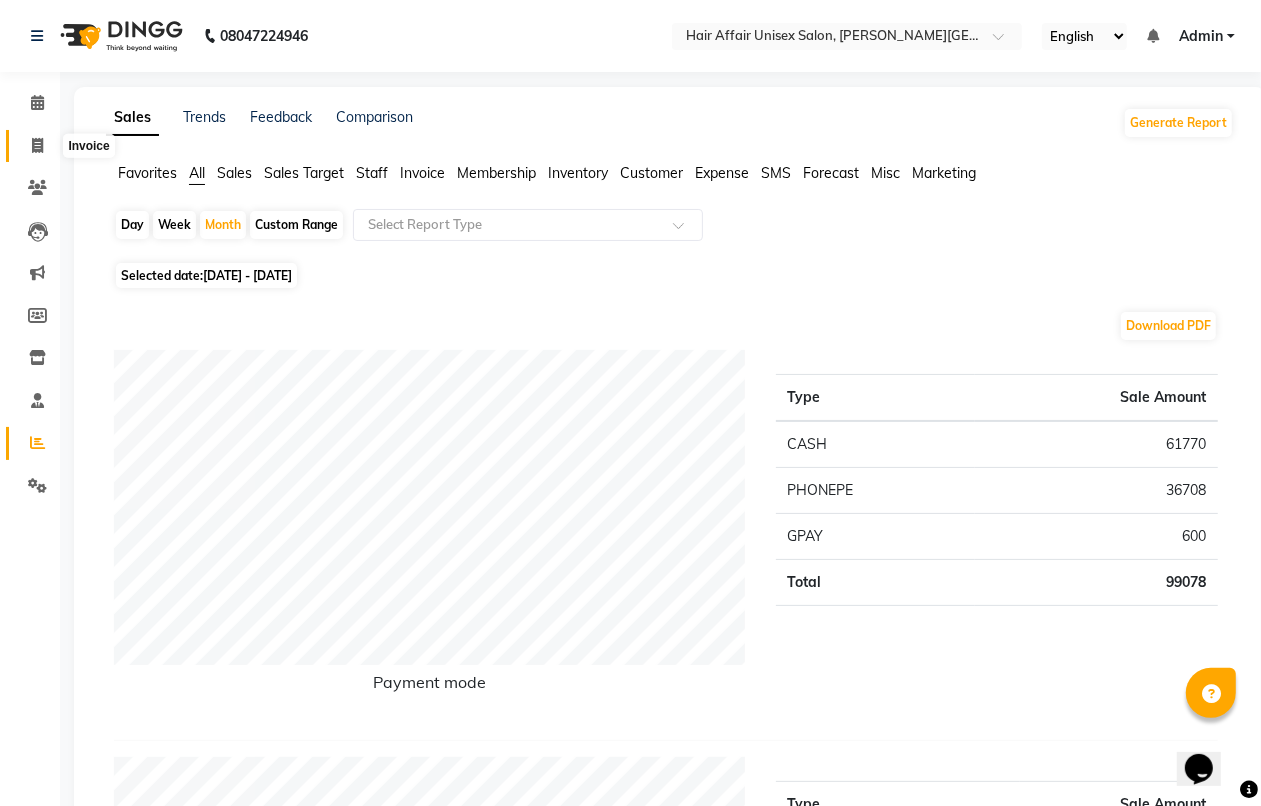 click 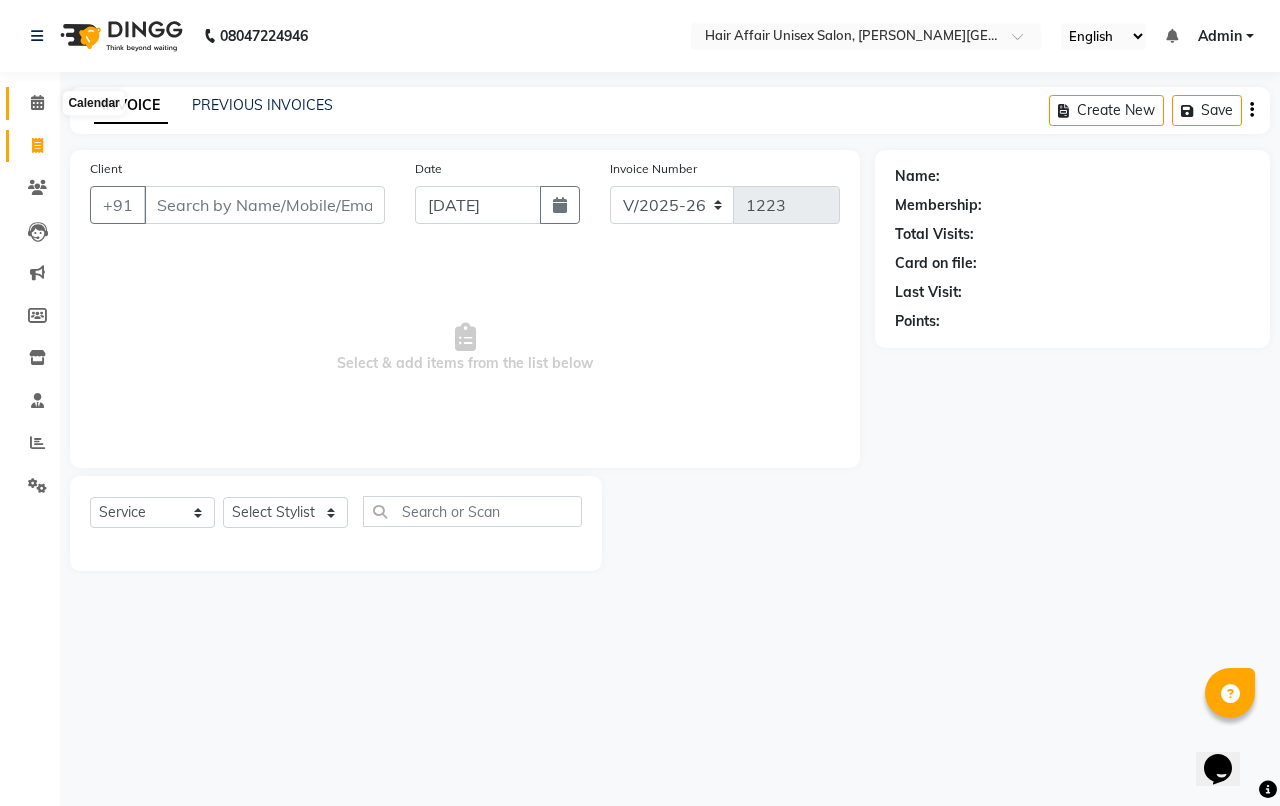 click 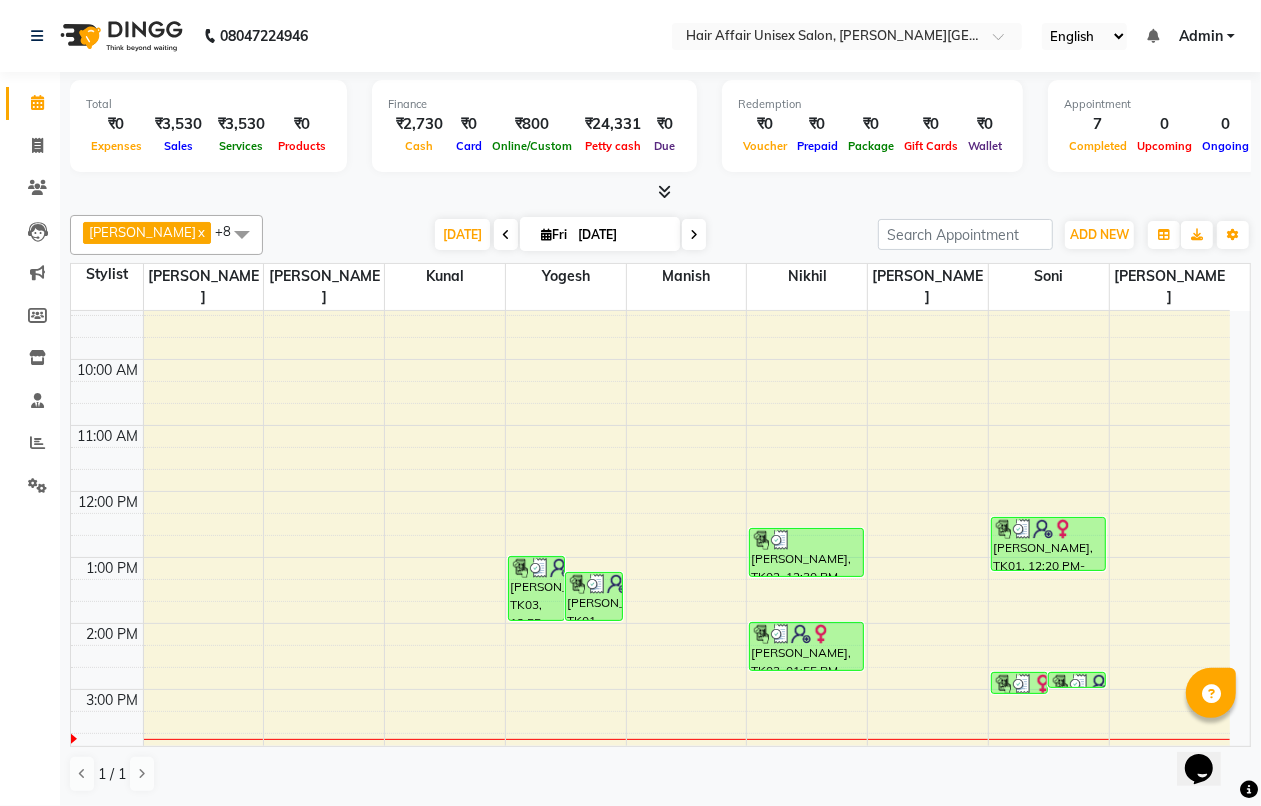 scroll, scrollTop: 45, scrollLeft: 0, axis: vertical 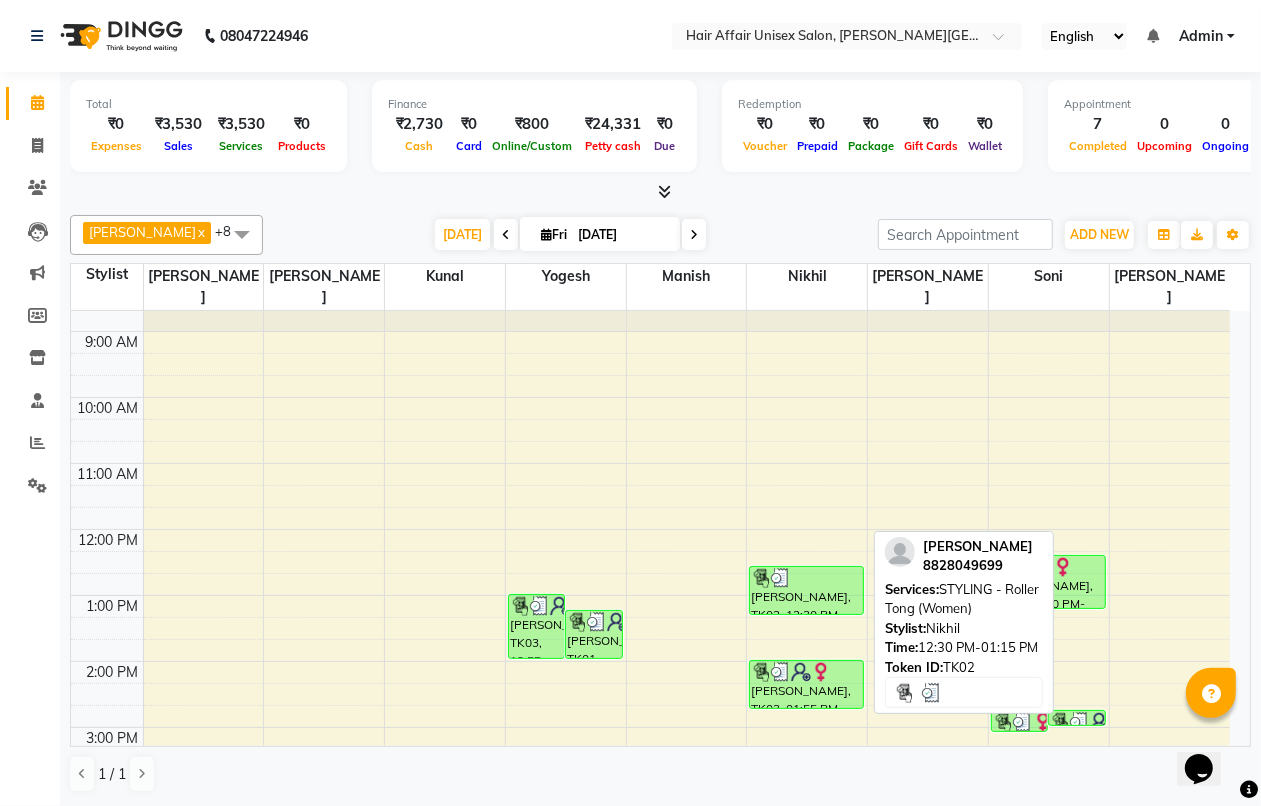 click at bounding box center (781, 578) 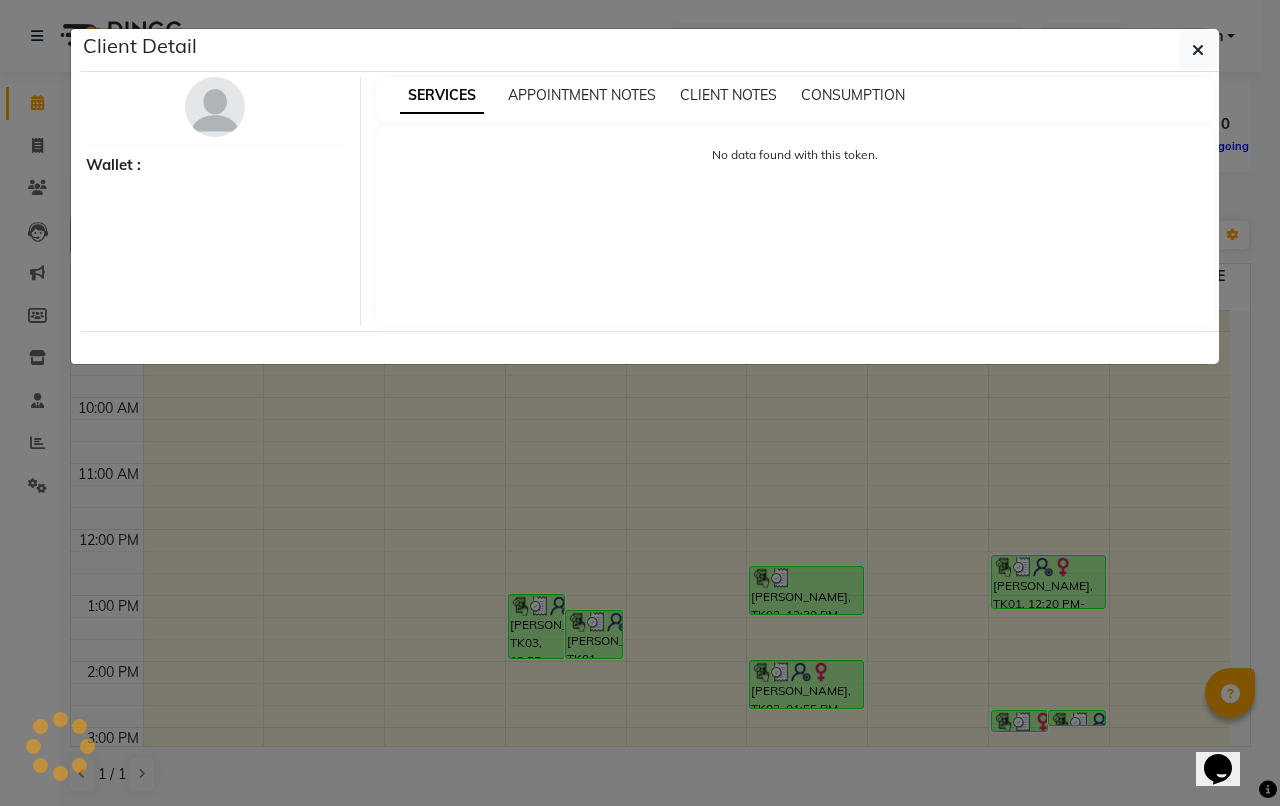 select on "3" 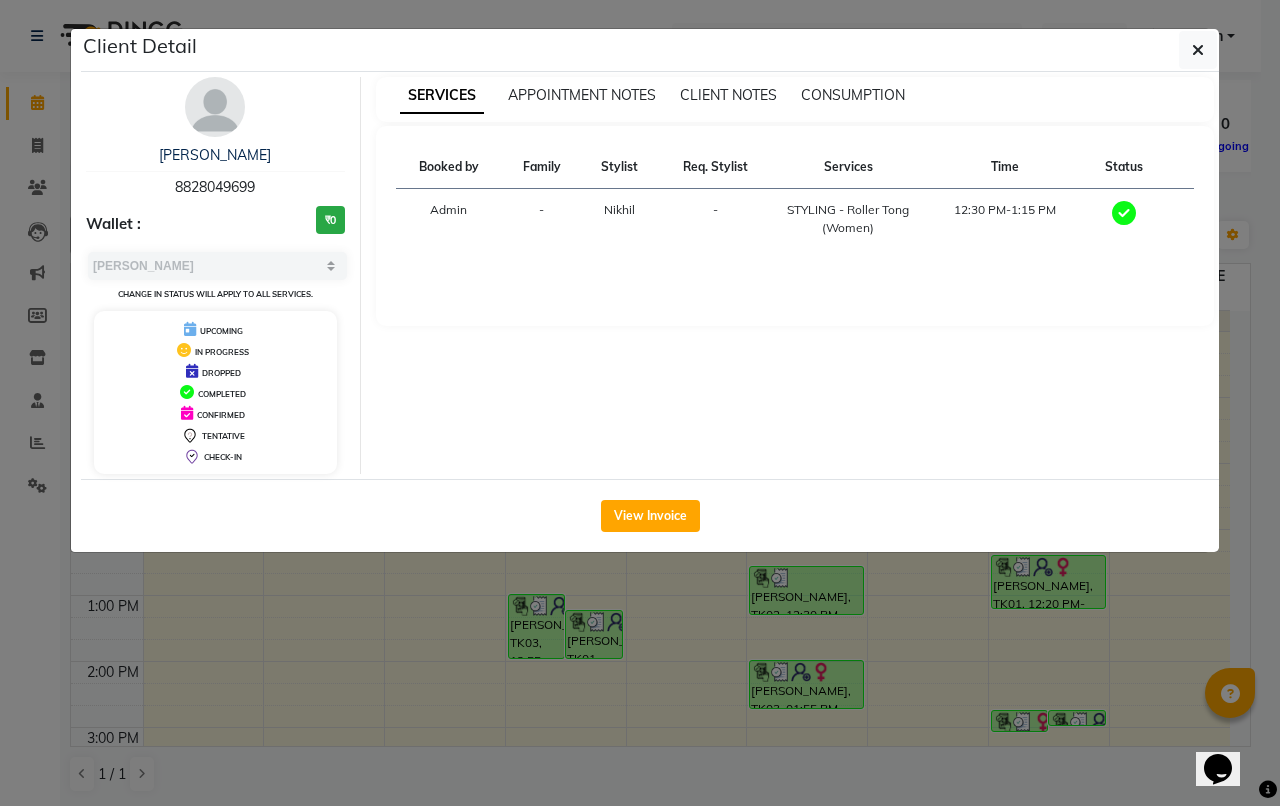 click on "Client Detail  [PERSON_NAME]   8828049699 Wallet : ₹0 Select MARK DONE UPCOMING Change in status will apply to all services. UPCOMING IN PROGRESS DROPPED COMPLETED CONFIRMED TENTATIVE CHECK-IN SERVICES APPOINTMENT NOTES CLIENT NOTES CONSUMPTION Booked by Family Stylist Req. Stylist Services Time Status  Admin  - Nikhil -  STYLING - Roller Tong  (Women)   12:30 PM-1:15 PM   View Invoice" 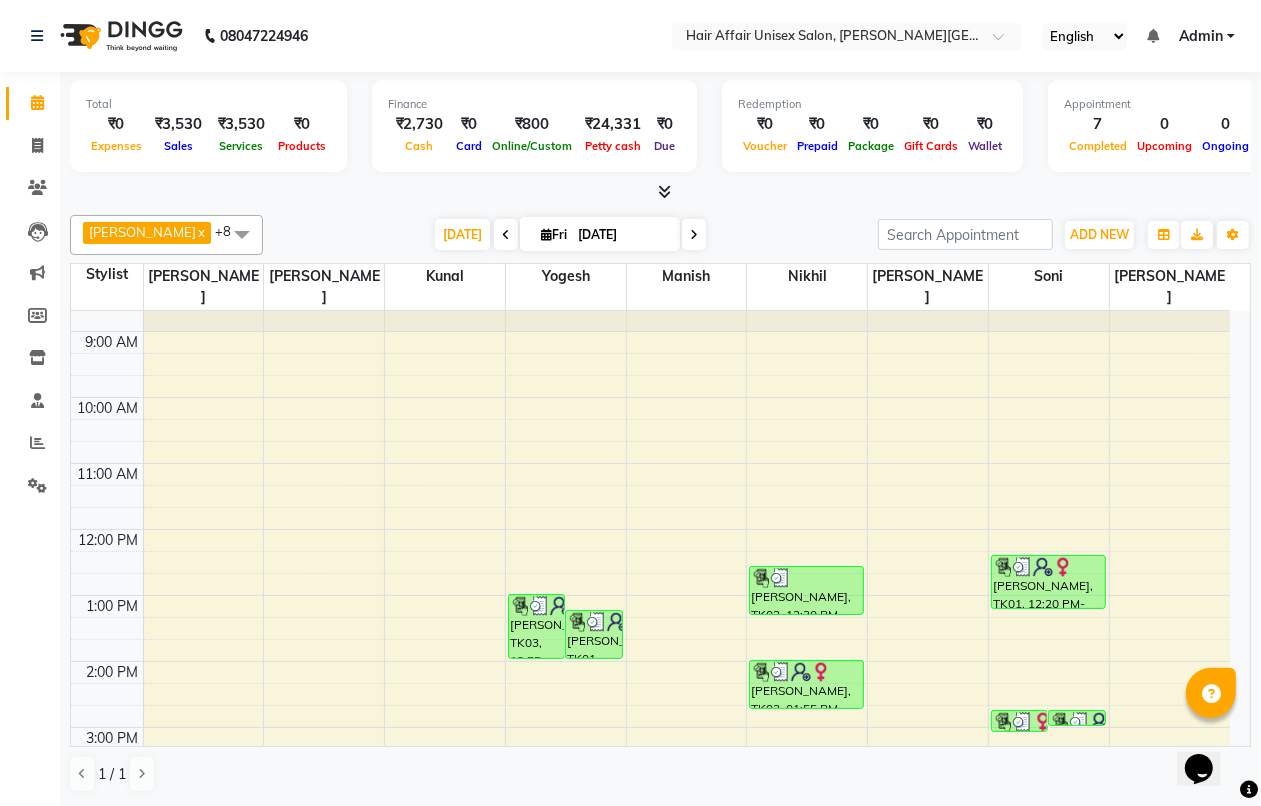 scroll, scrollTop: 1, scrollLeft: 0, axis: vertical 